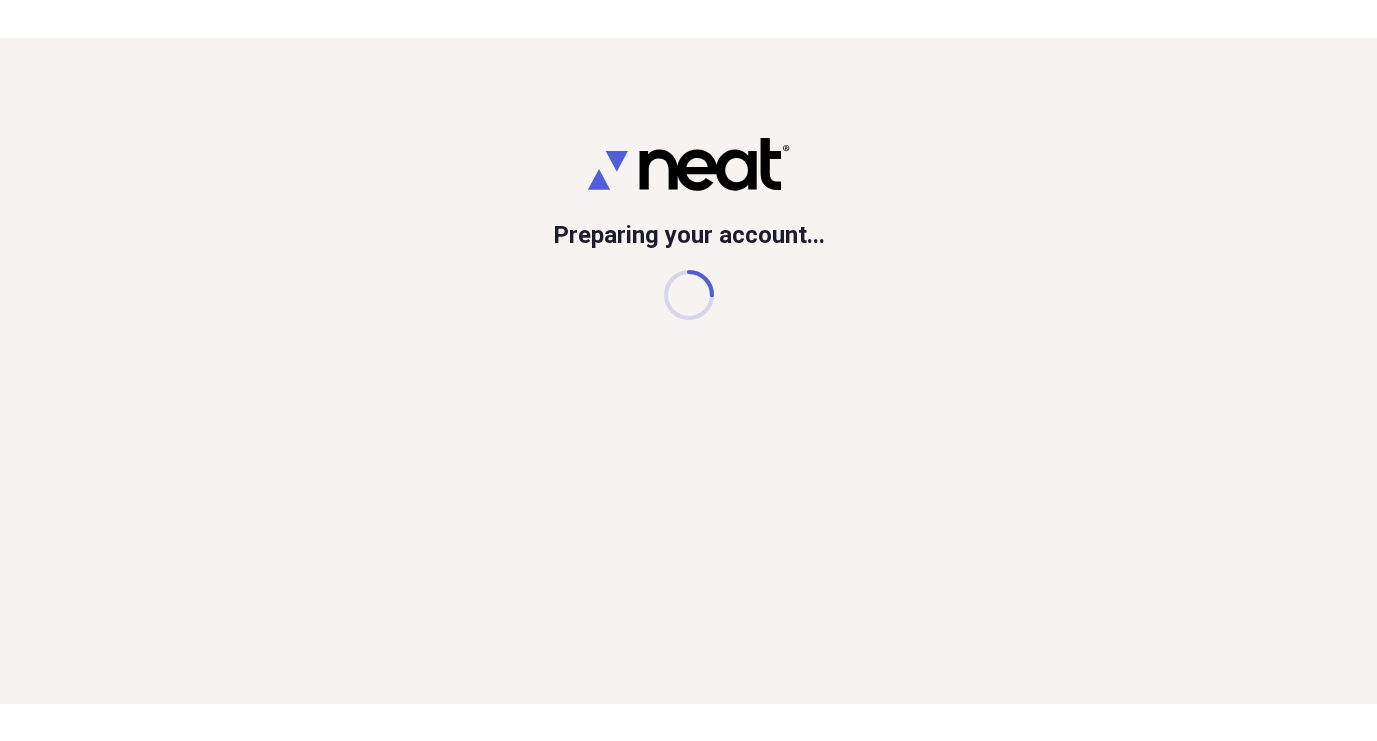 scroll, scrollTop: 0, scrollLeft: 0, axis: both 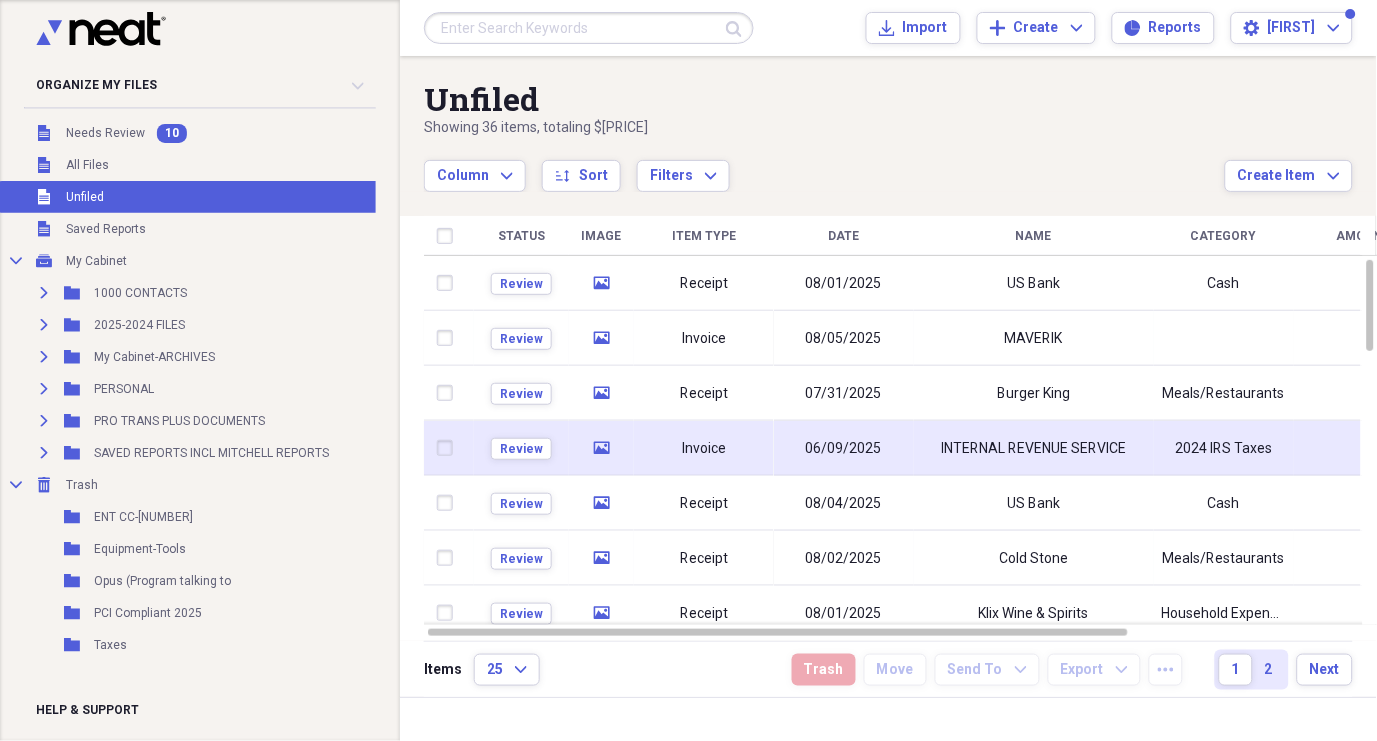 click on "INTERNAL REVENUE SERVICE" at bounding box center (1034, 449) 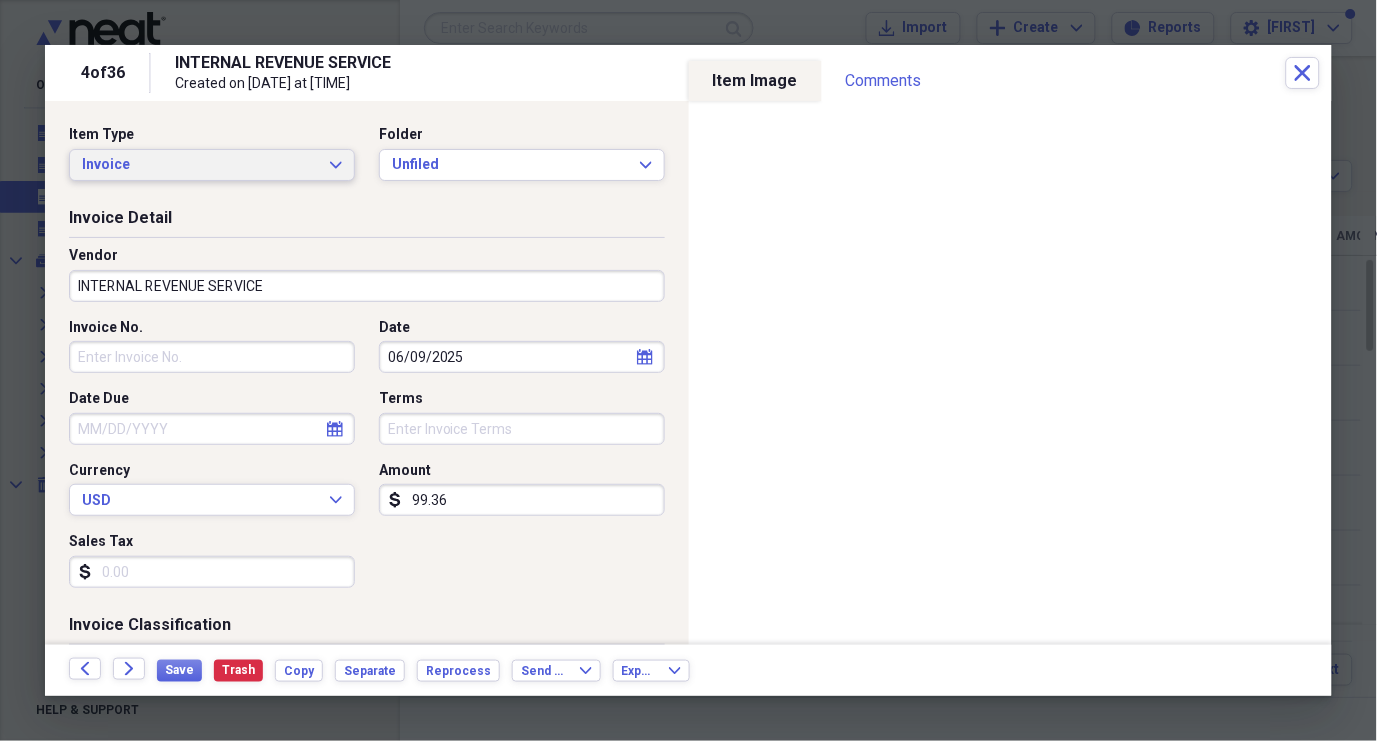click on "Expand" 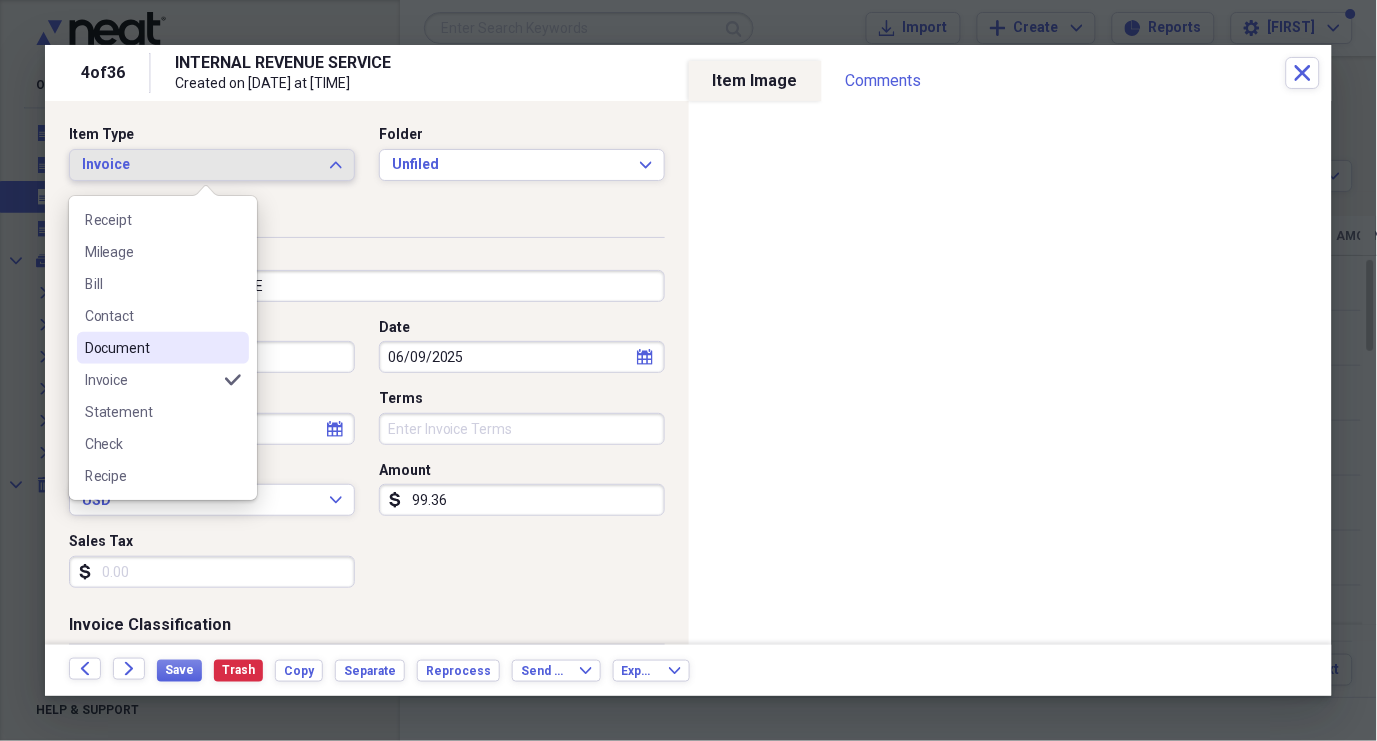 click on "Document" at bounding box center [151, 348] 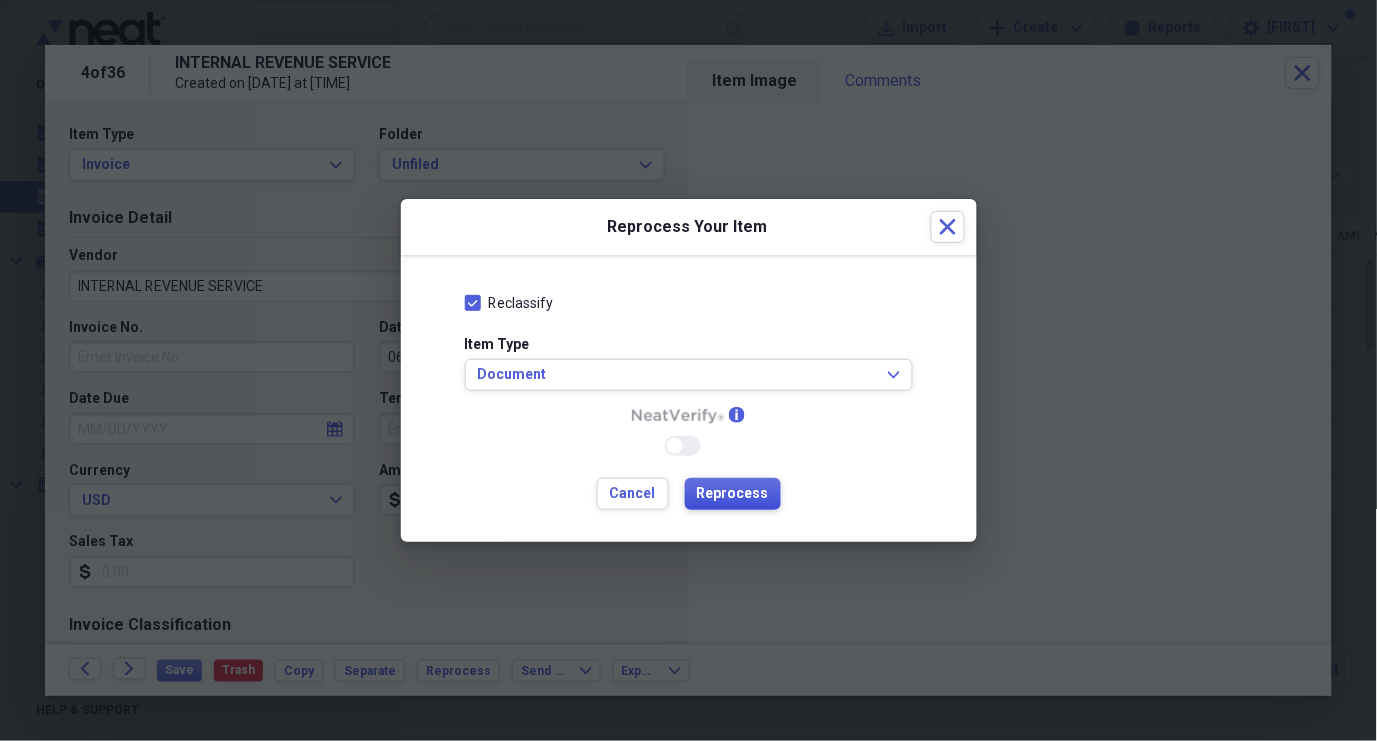 click on "Reprocess" at bounding box center (733, 494) 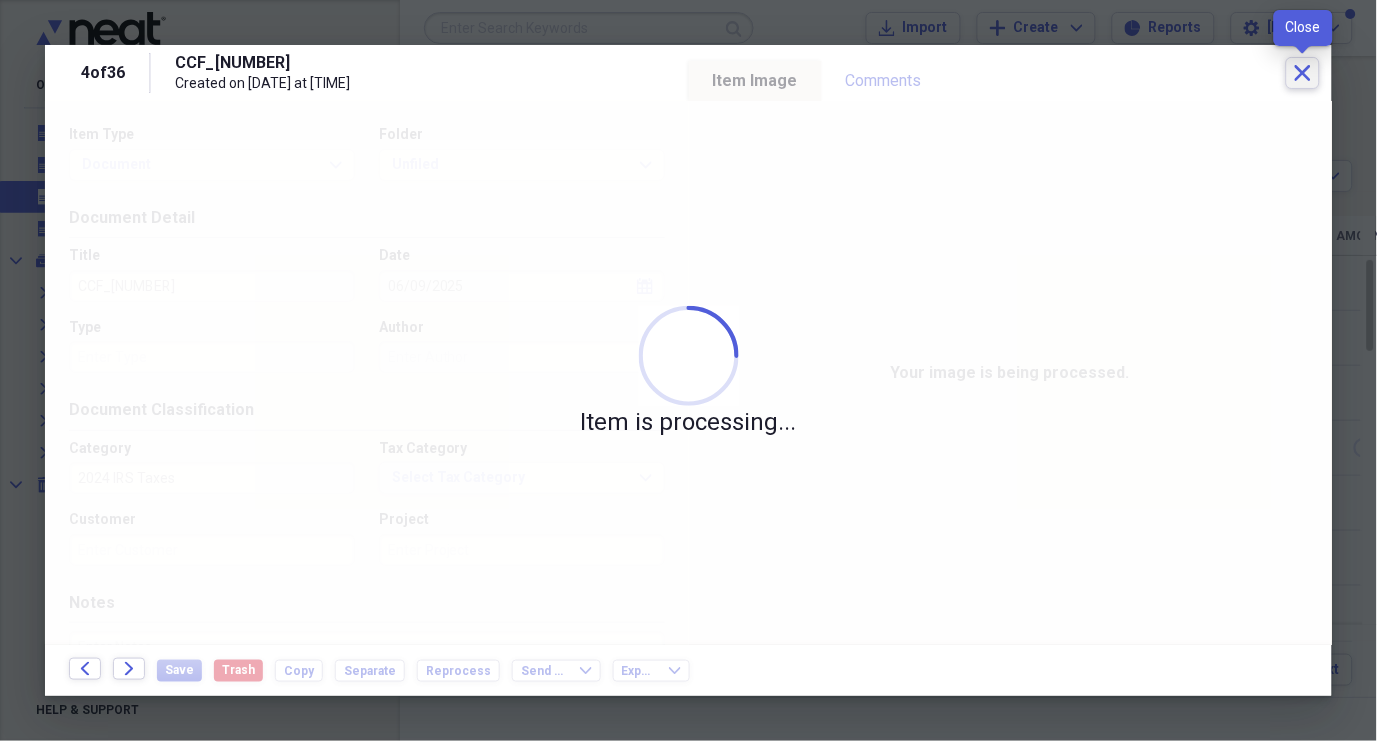 click 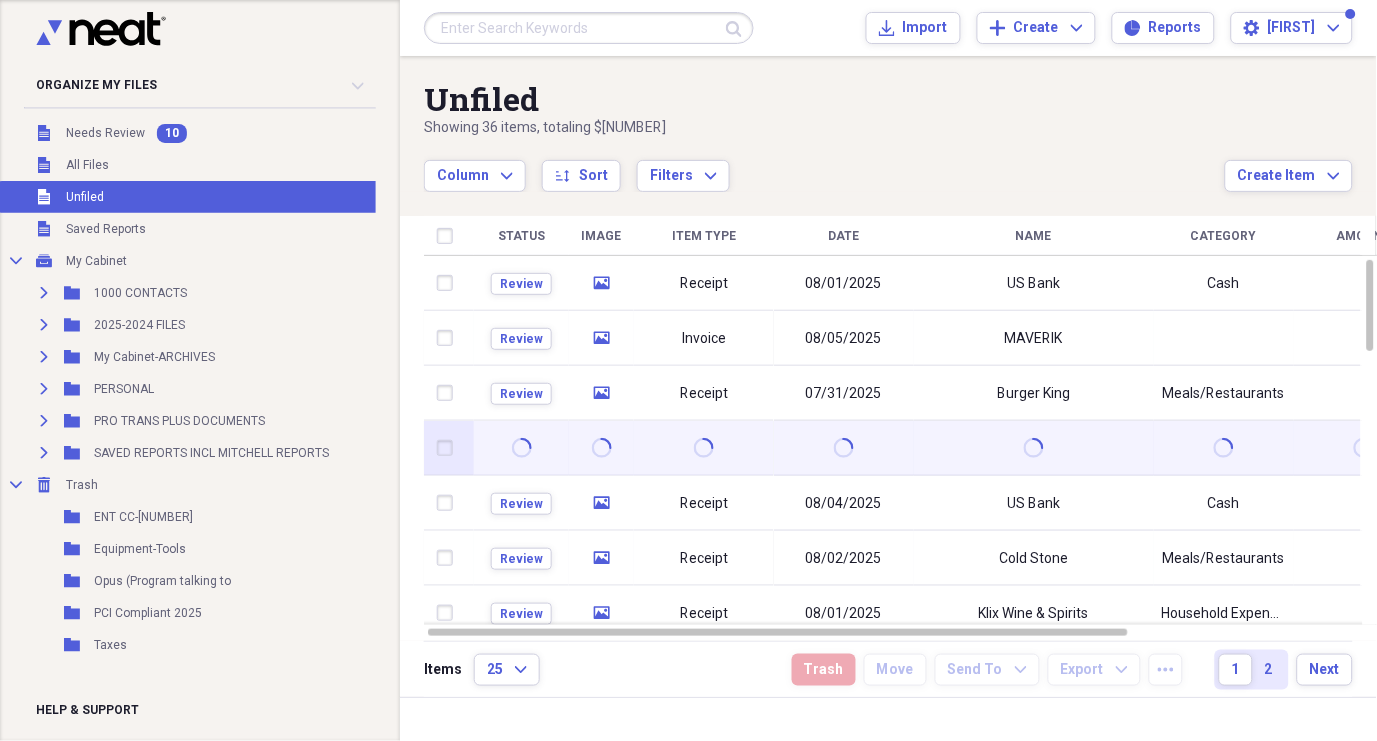 click 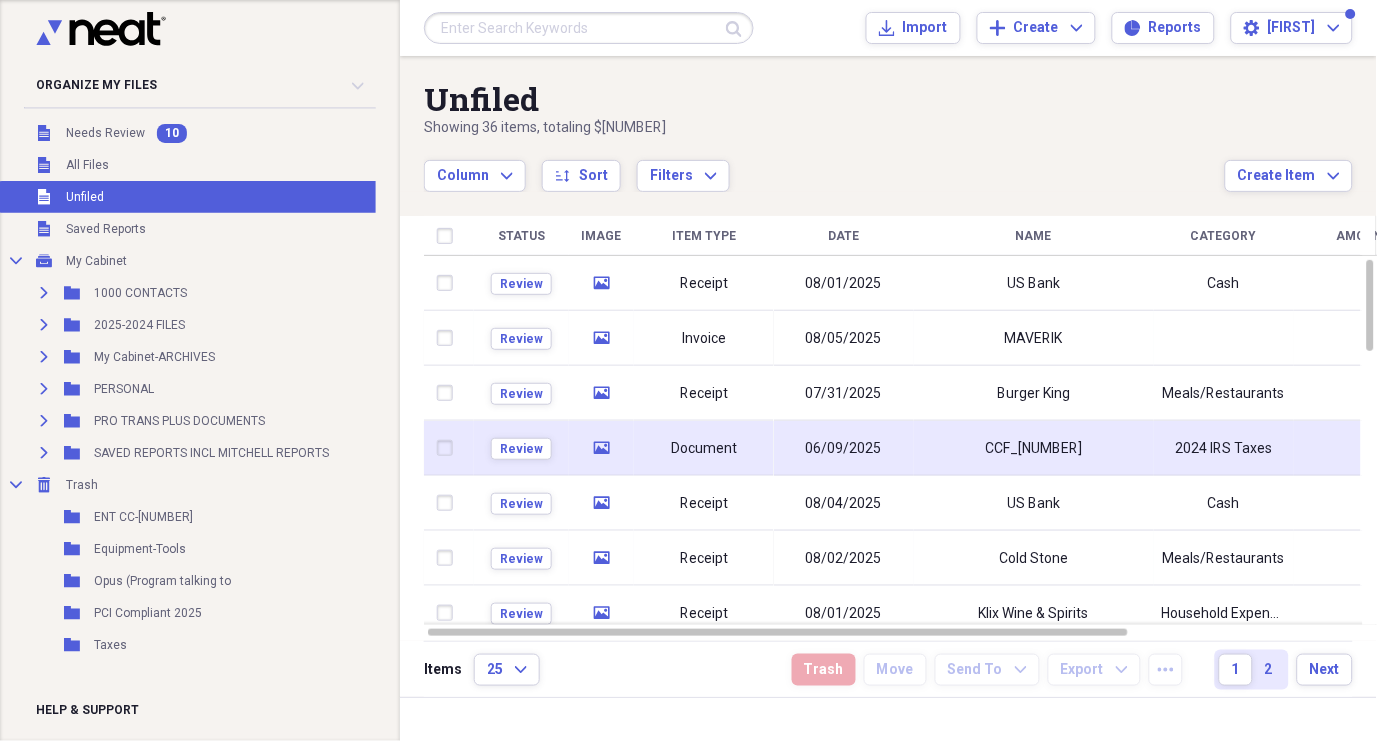 click on "CCF_[NUMBER]" at bounding box center [1034, 449] 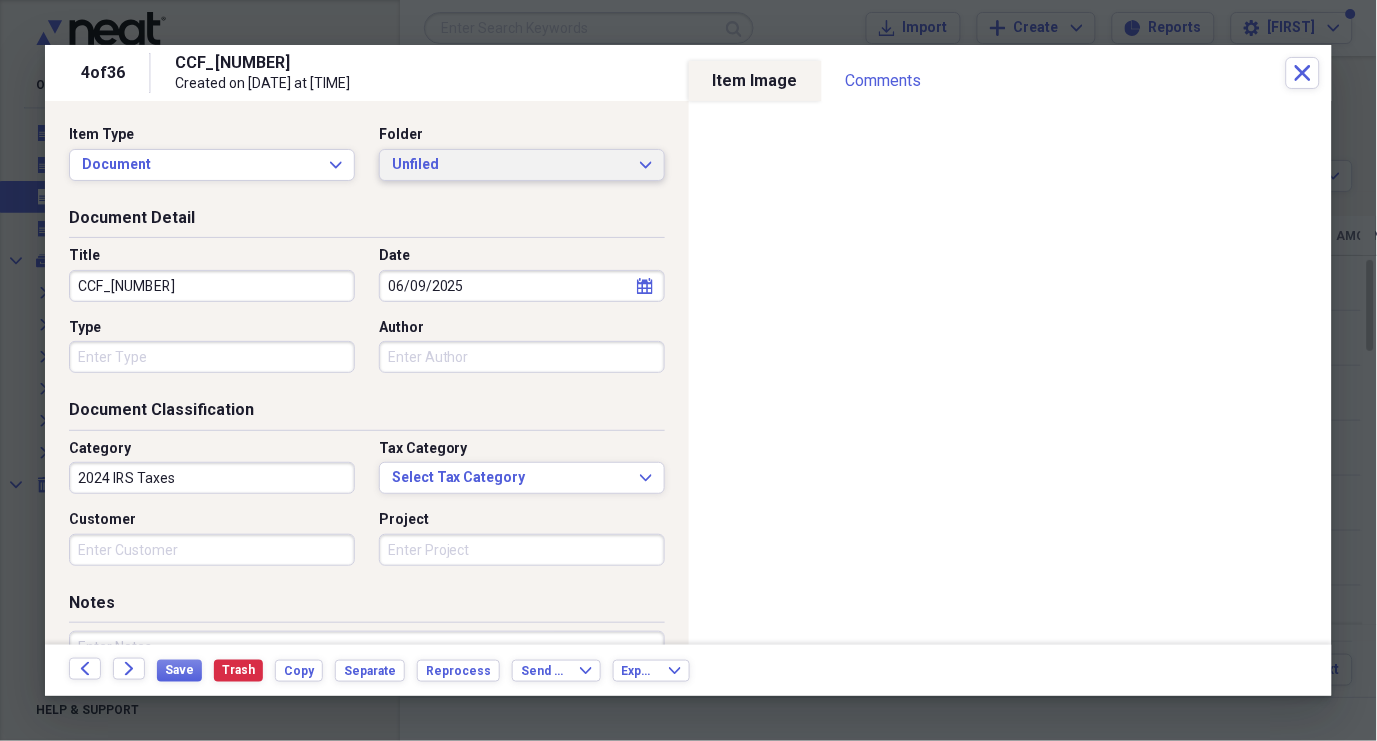 click on "Expand" 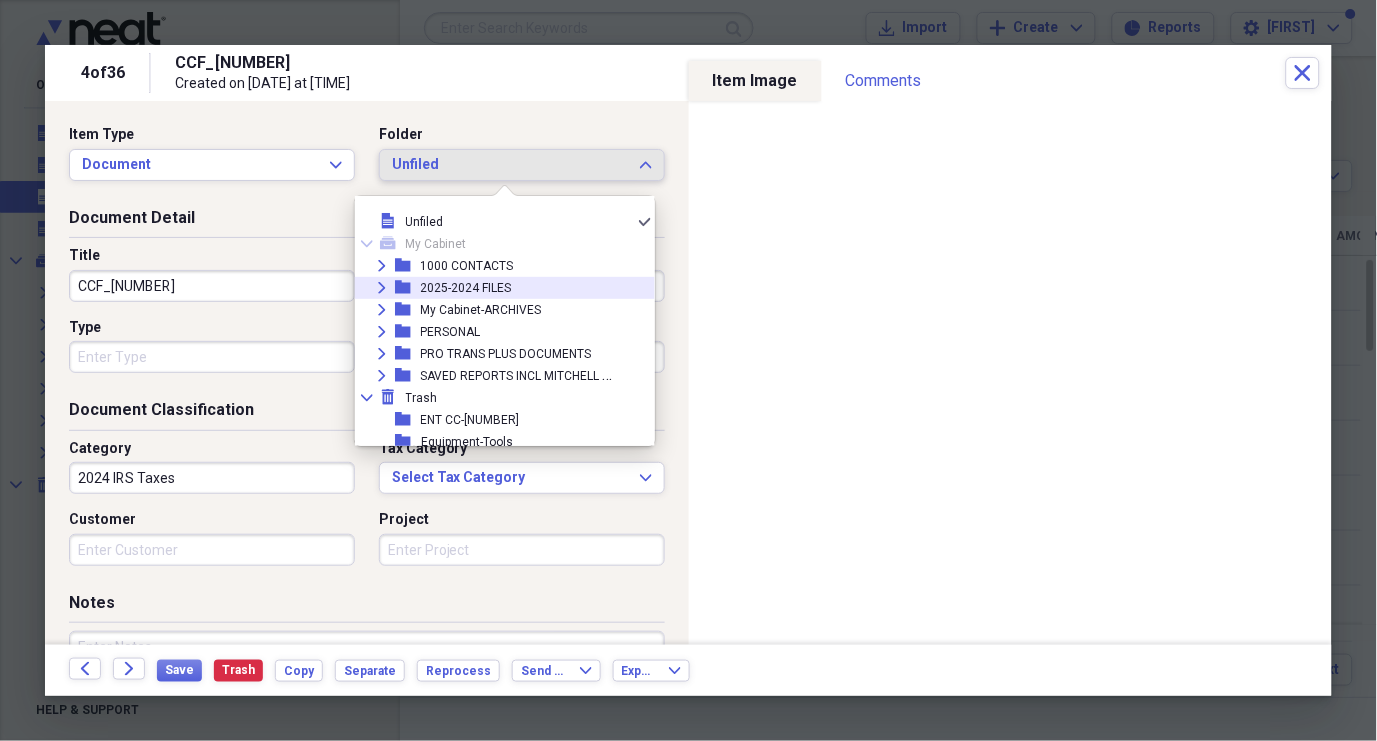 click on "Expand" 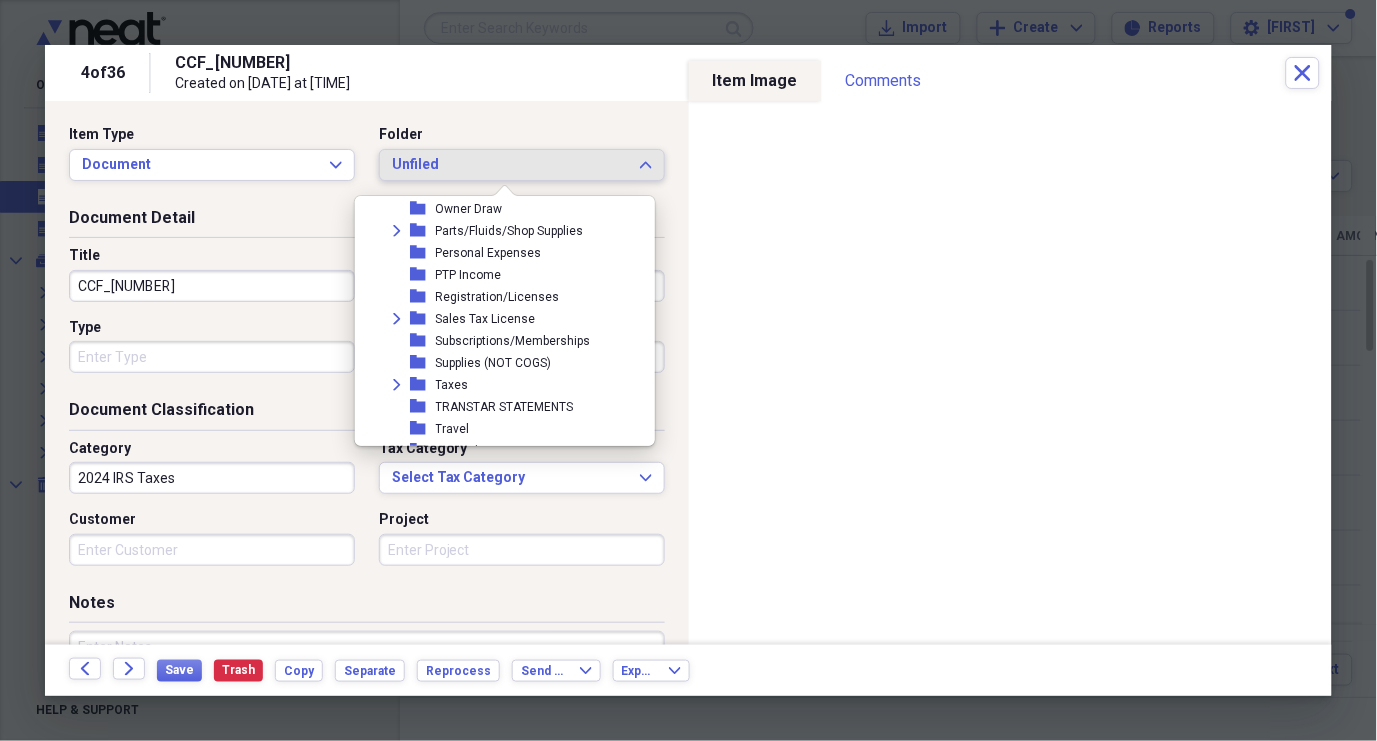 scroll, scrollTop: 1013, scrollLeft: 0, axis: vertical 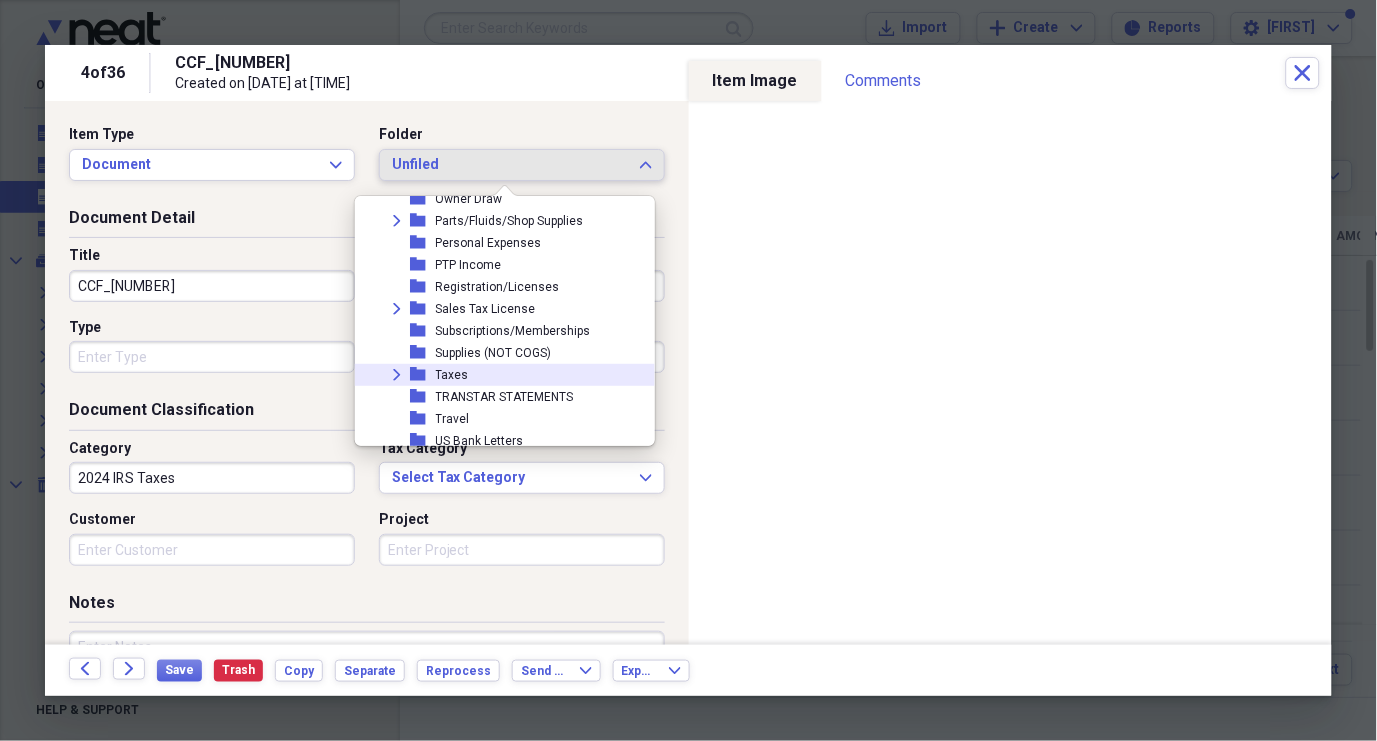 click 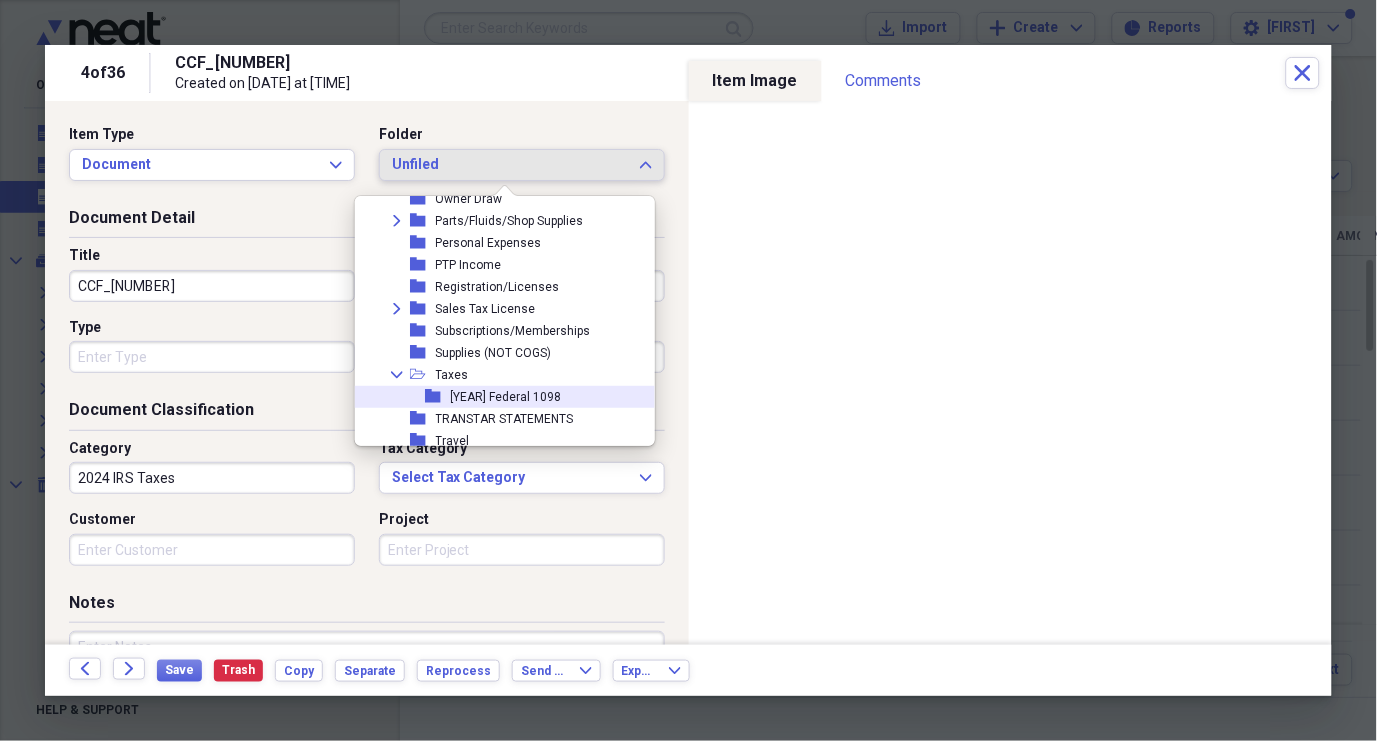 click on "[YEAR] Federal 1098" at bounding box center (506, 397) 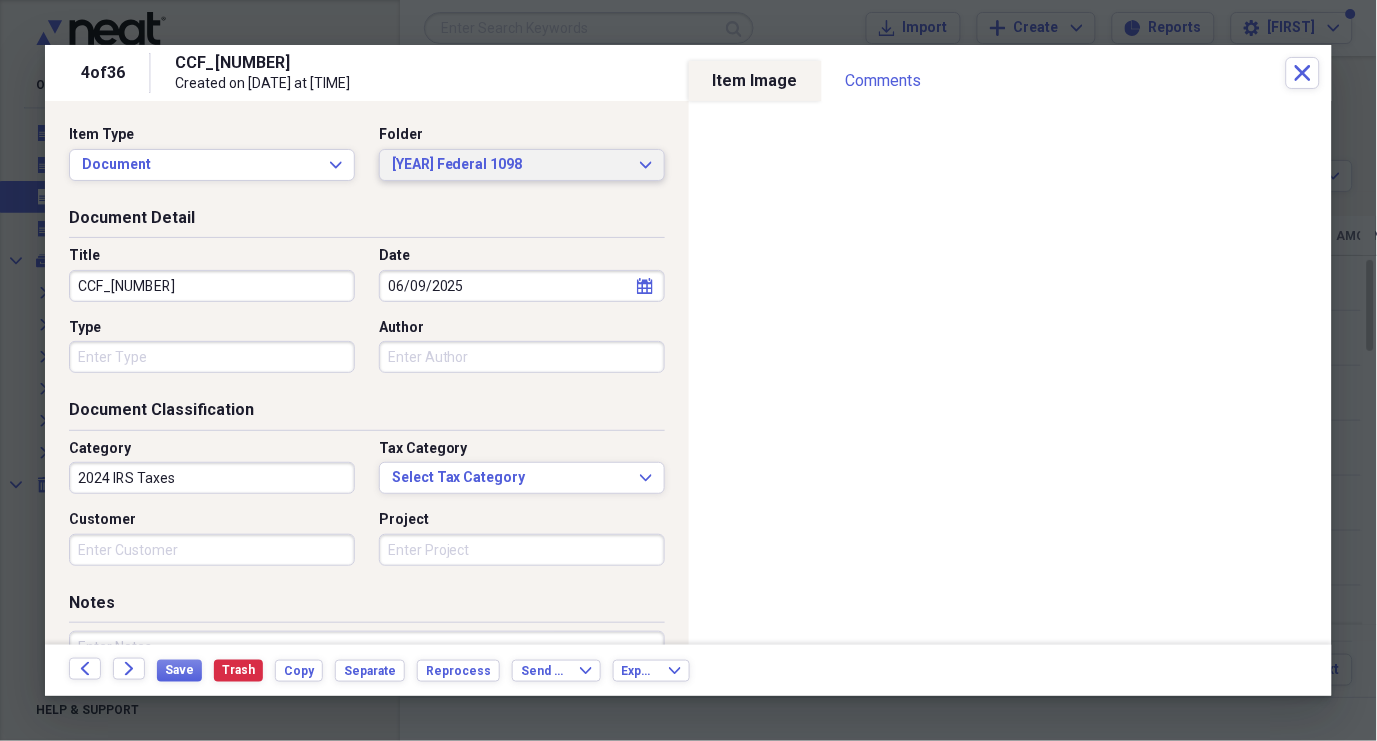 click on "Expand" 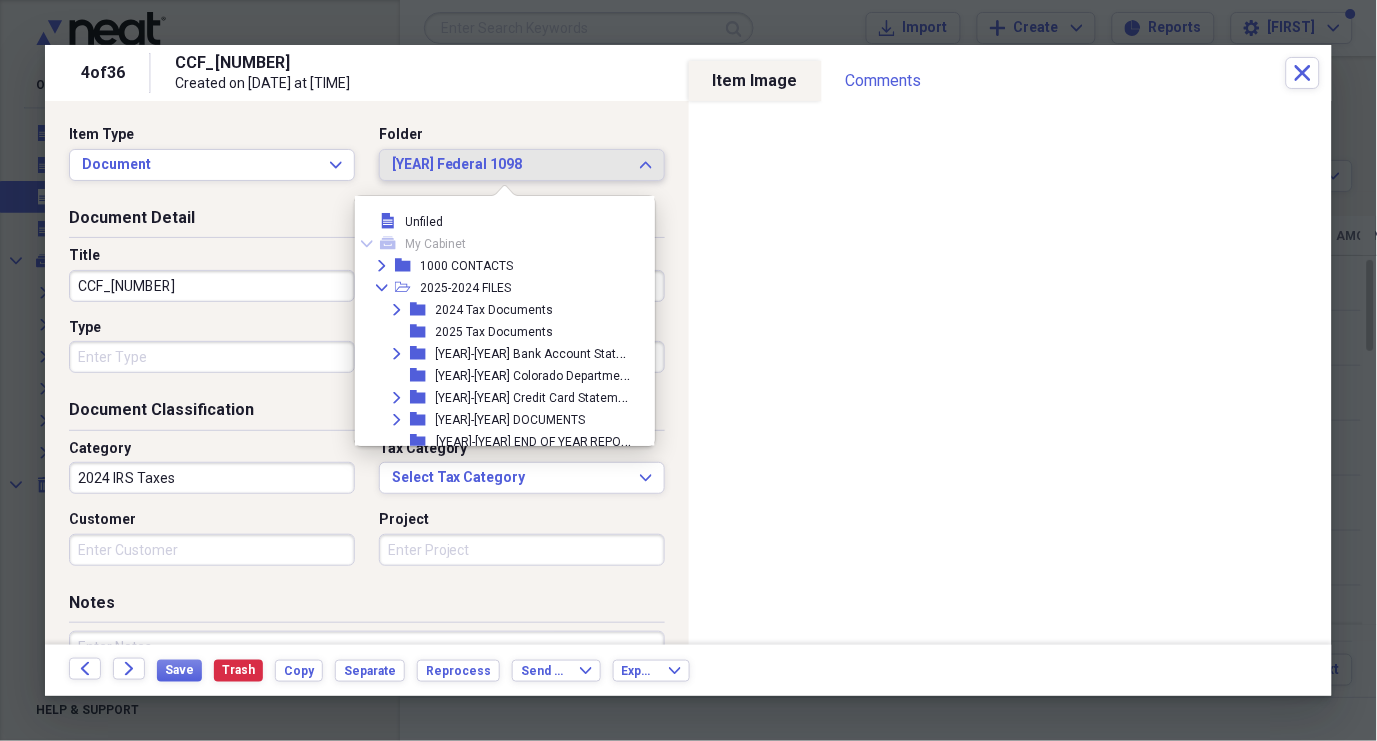scroll, scrollTop: 1100, scrollLeft: 0, axis: vertical 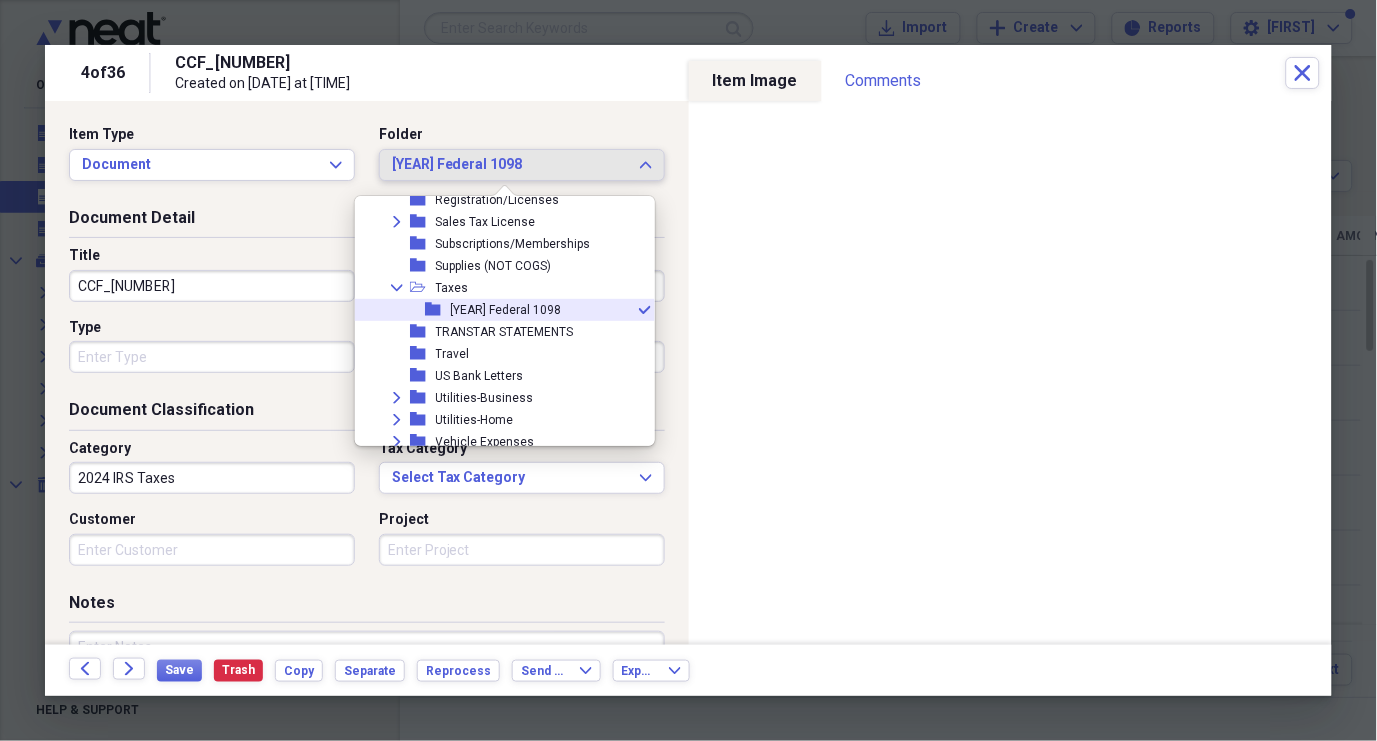 click 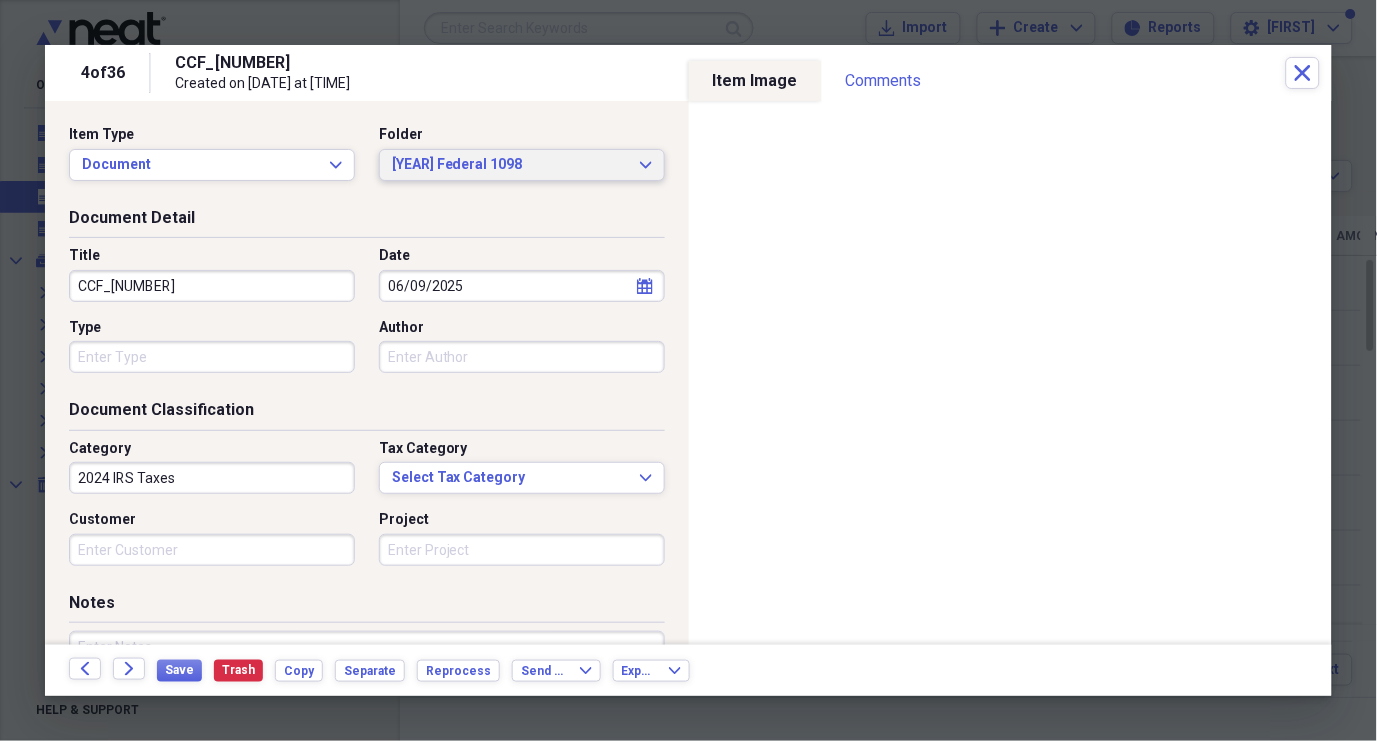 click on "Expand" 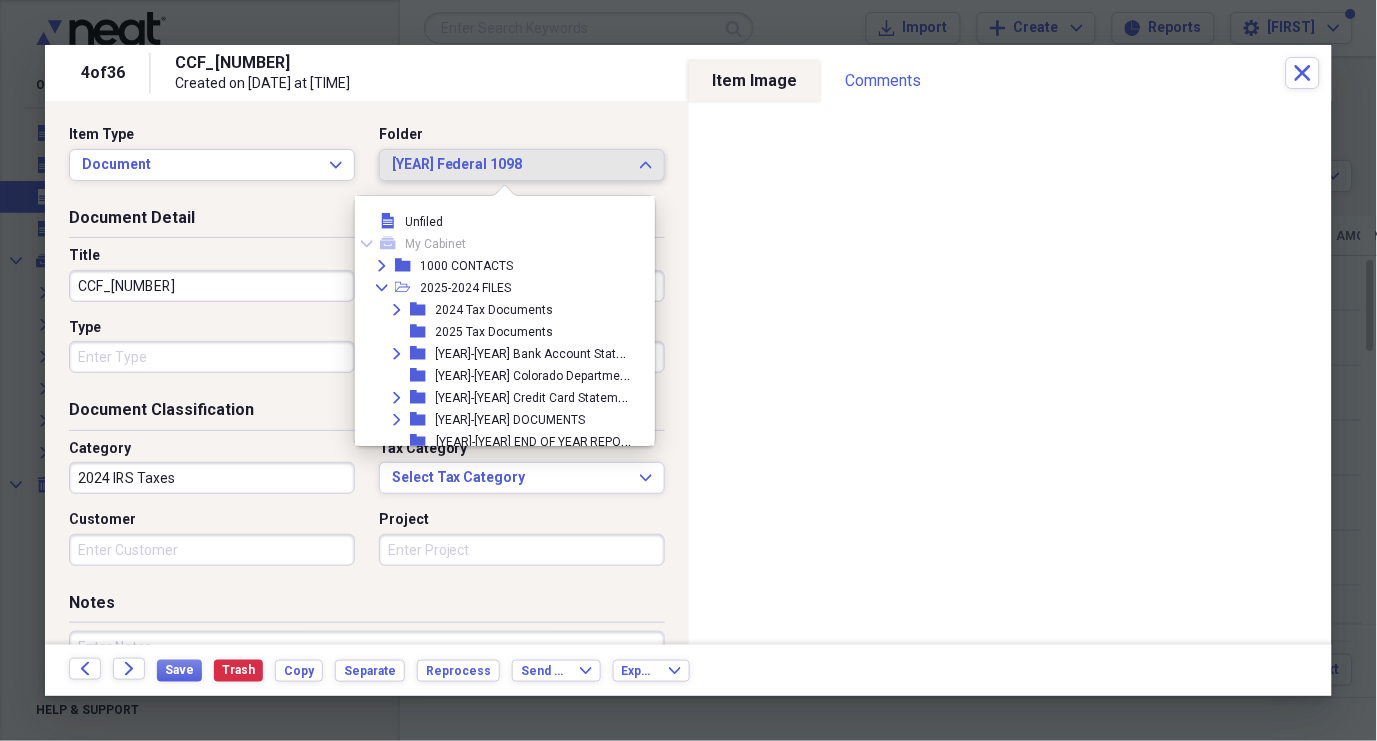 scroll, scrollTop: 1100, scrollLeft: 0, axis: vertical 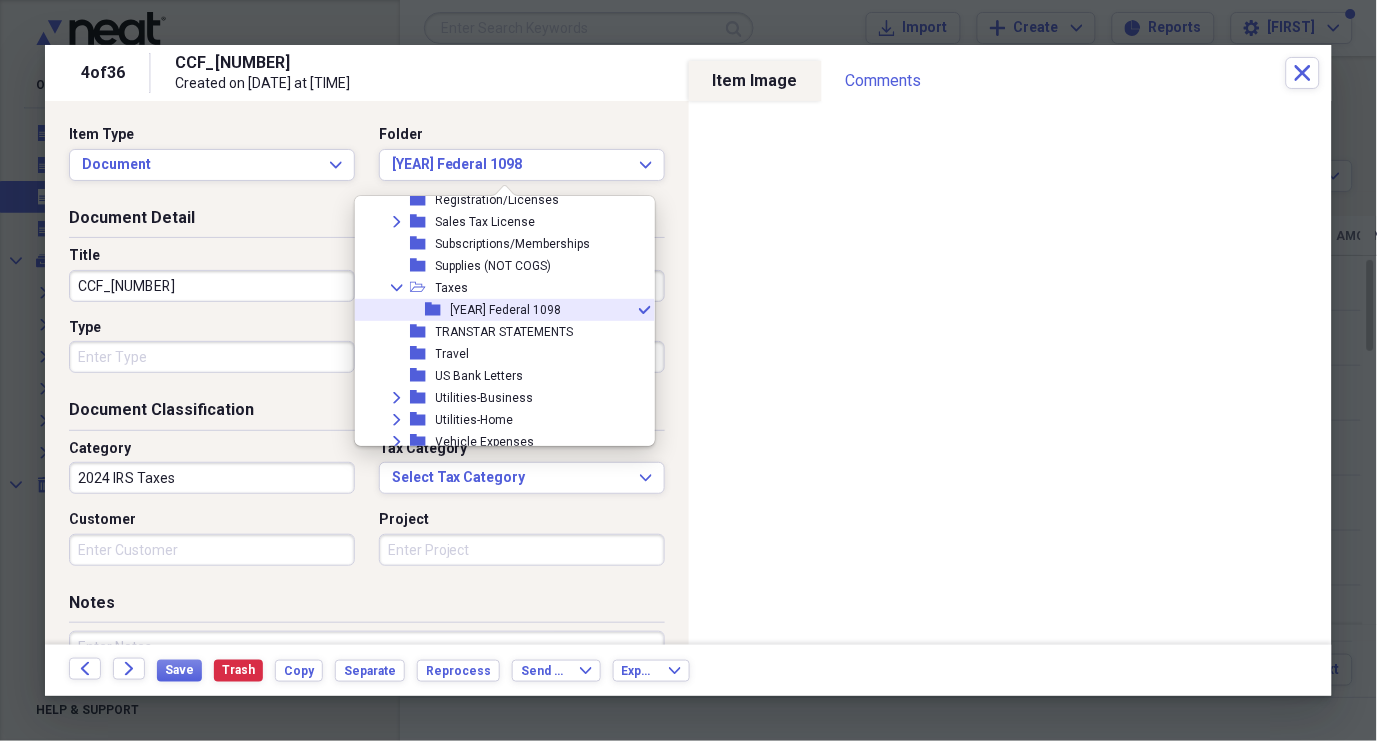 drag, startPoint x: 549, startPoint y: 77, endPoint x: 633, endPoint y: 58, distance: 86.12201 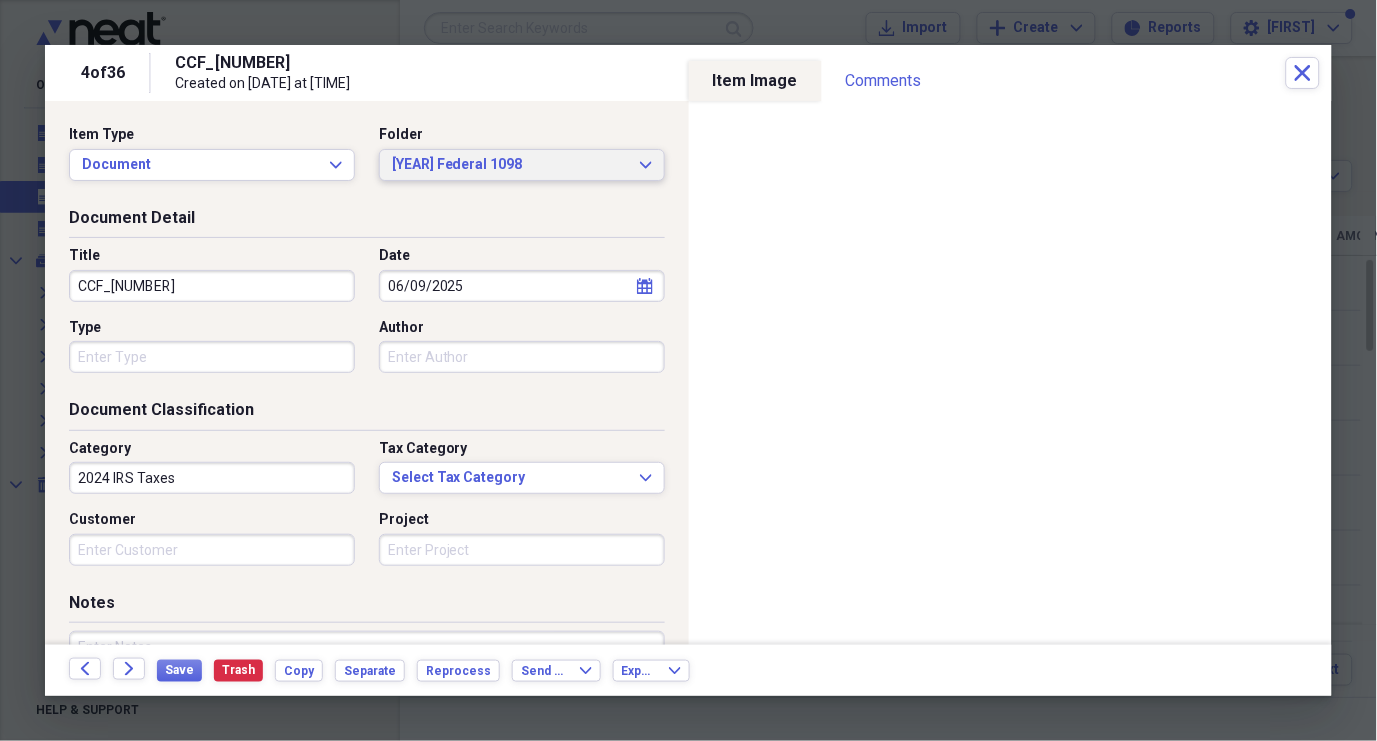 click on "[YEAR] Federal 1098" at bounding box center [510, 165] 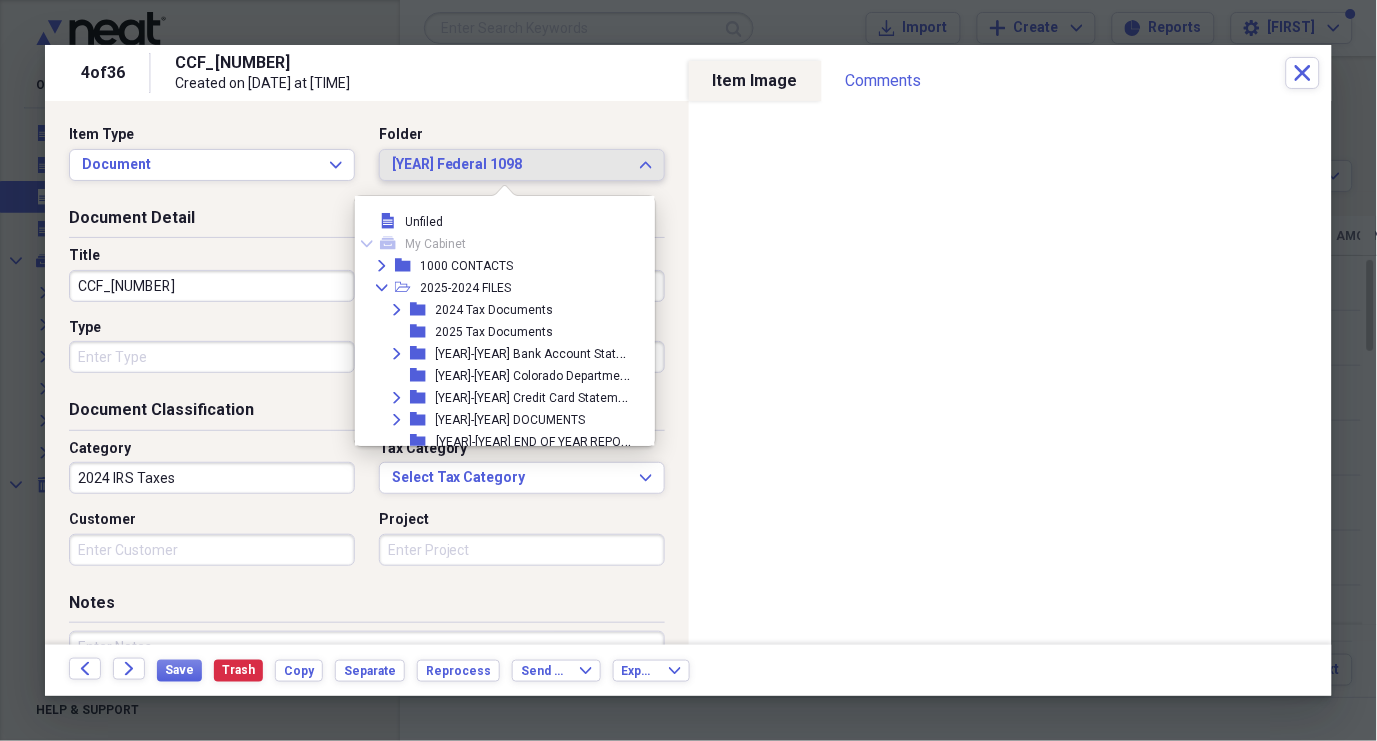 scroll, scrollTop: 1100, scrollLeft: 0, axis: vertical 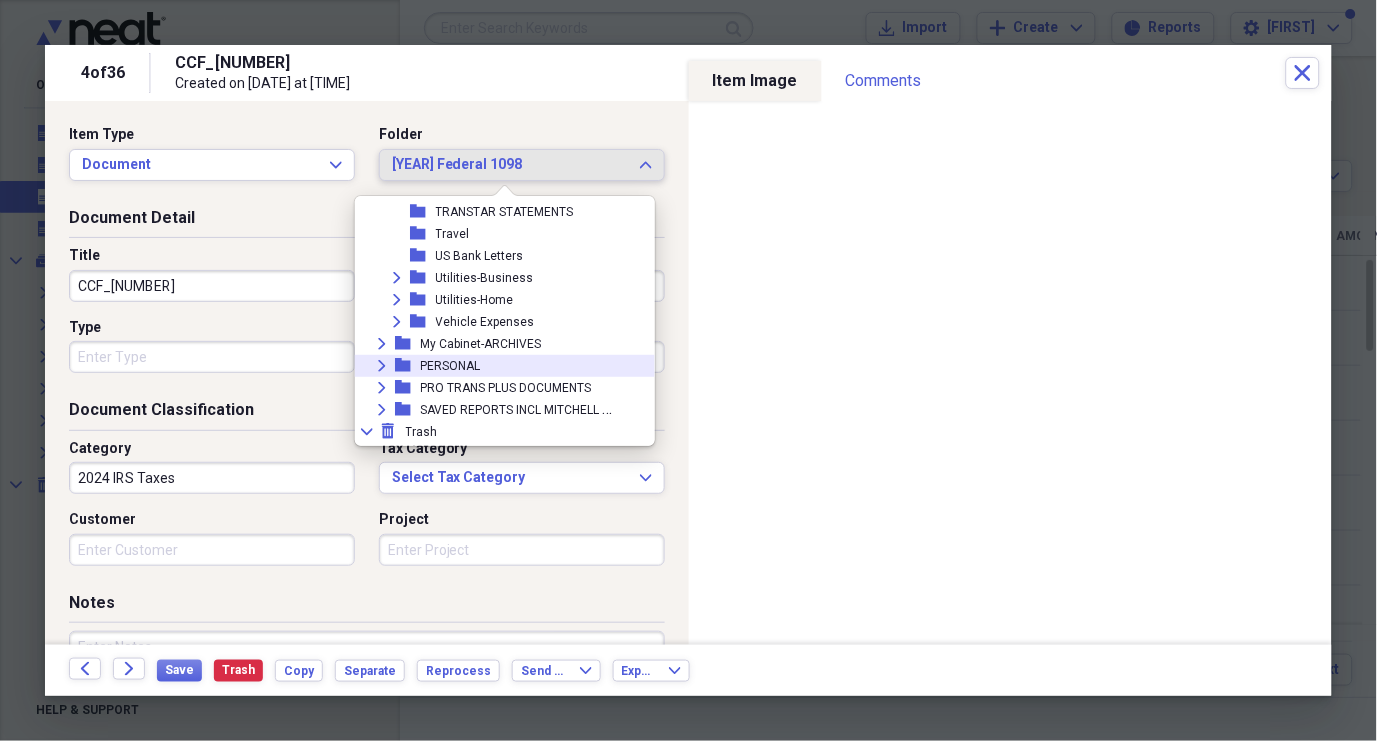 click on "Expand" 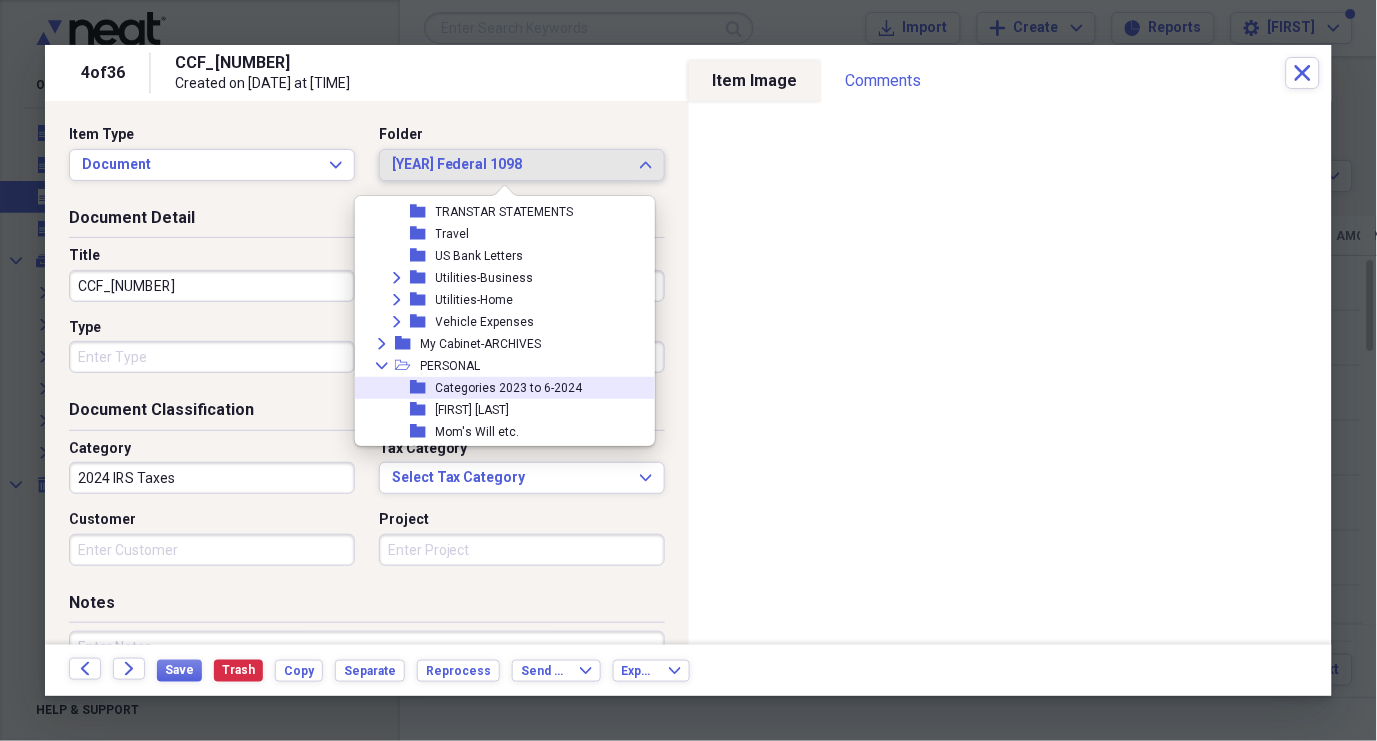 scroll, scrollTop: 1280, scrollLeft: 0, axis: vertical 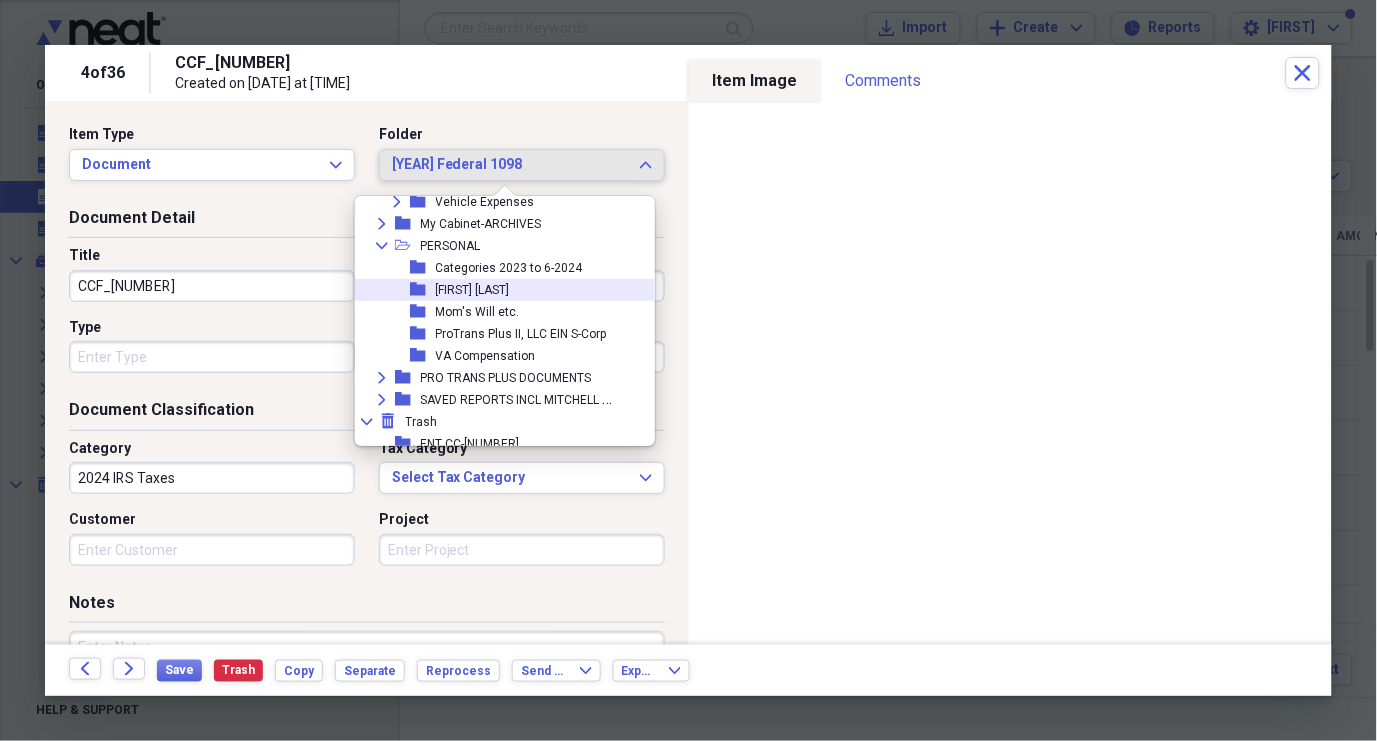 click on "[FIRST] [LAST]" at bounding box center (473, 290) 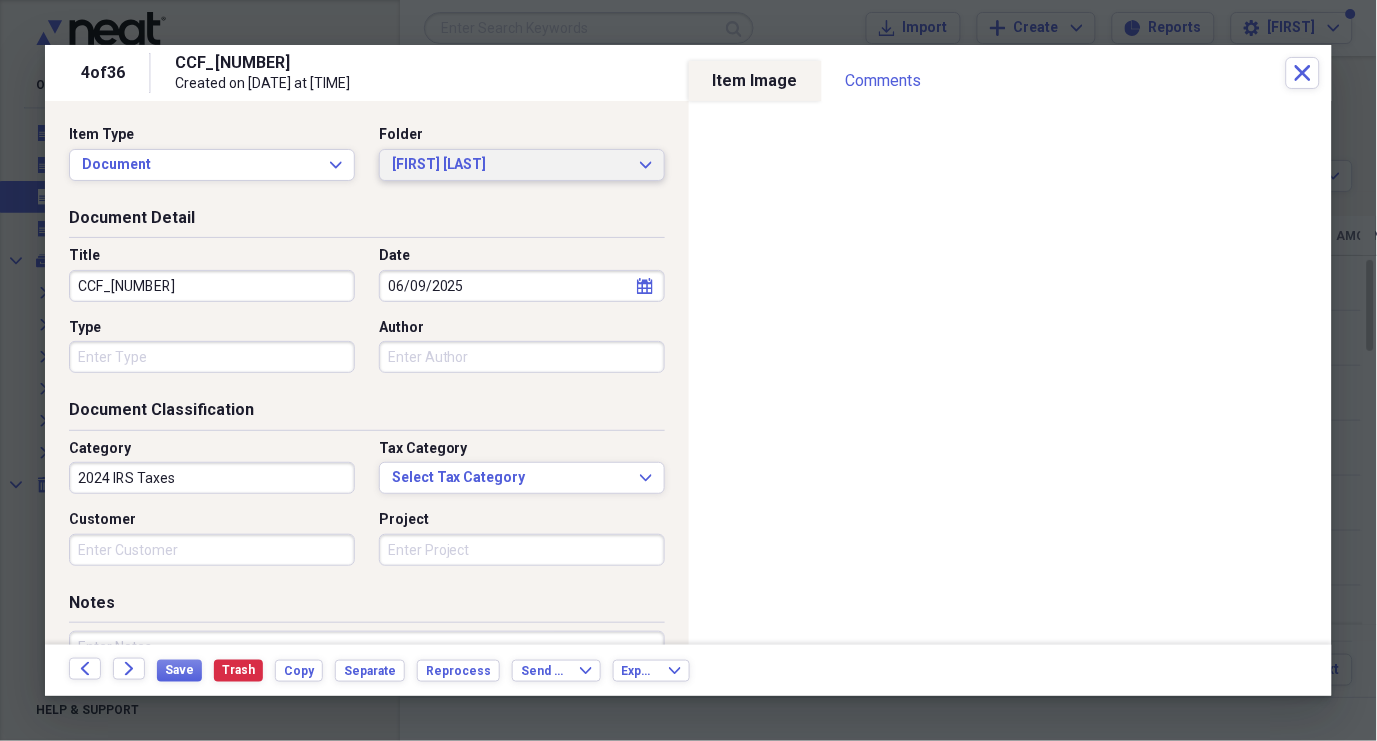 click on "Expand" 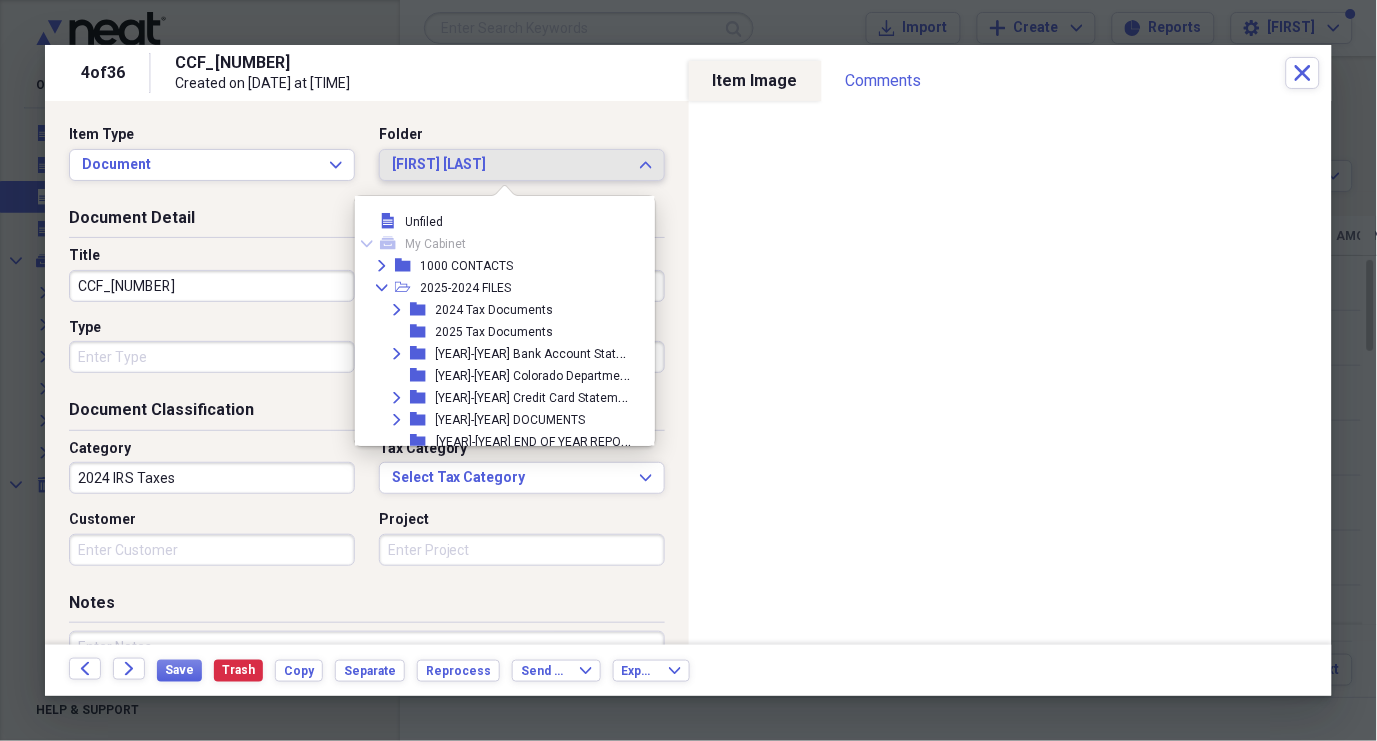 scroll, scrollTop: 1320, scrollLeft: 0, axis: vertical 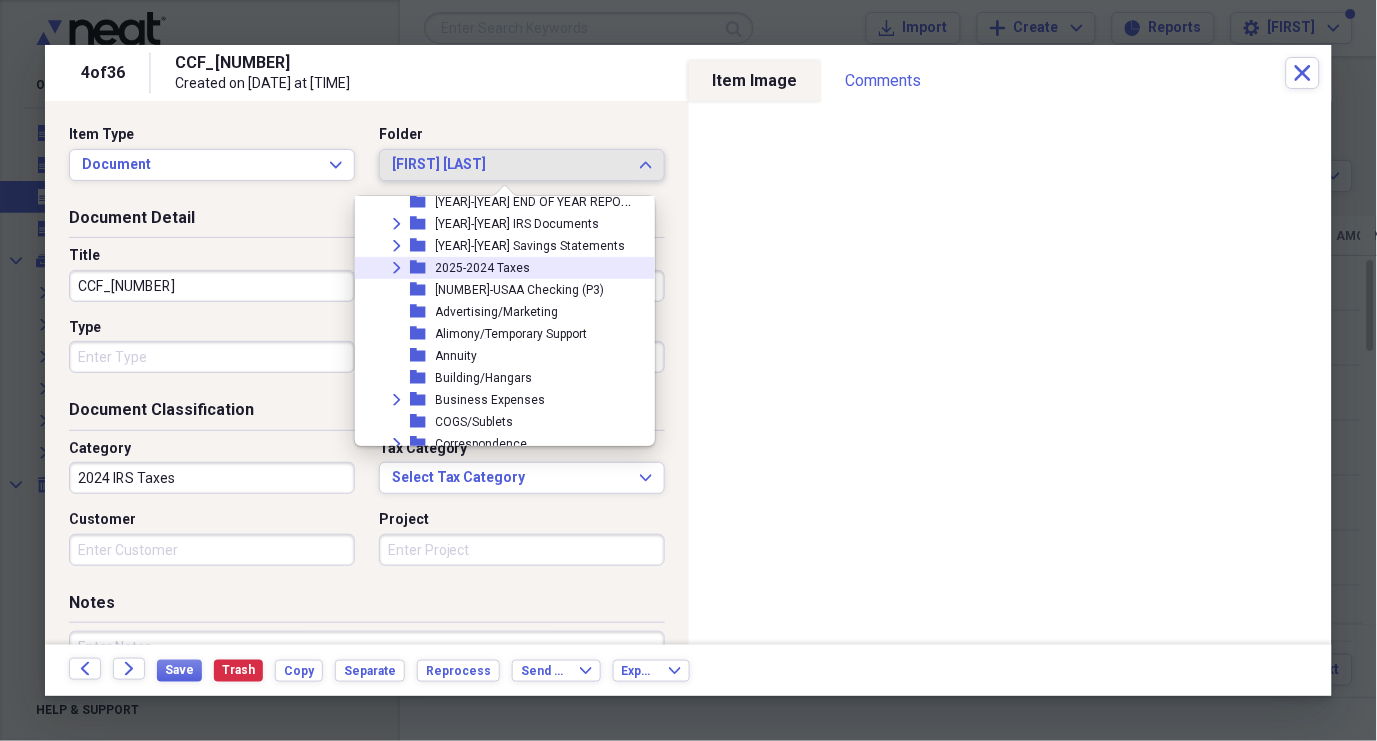 click 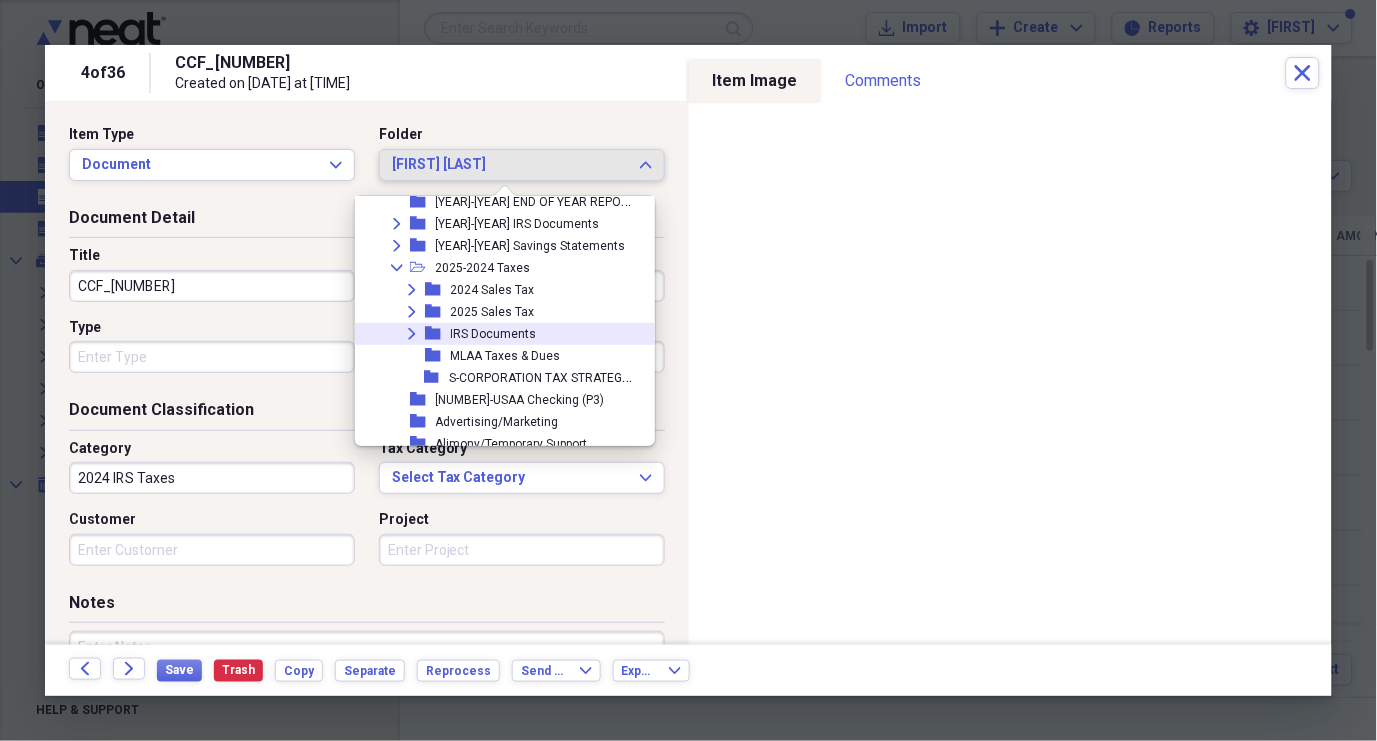 click on "IRS Documents" at bounding box center [494, 334] 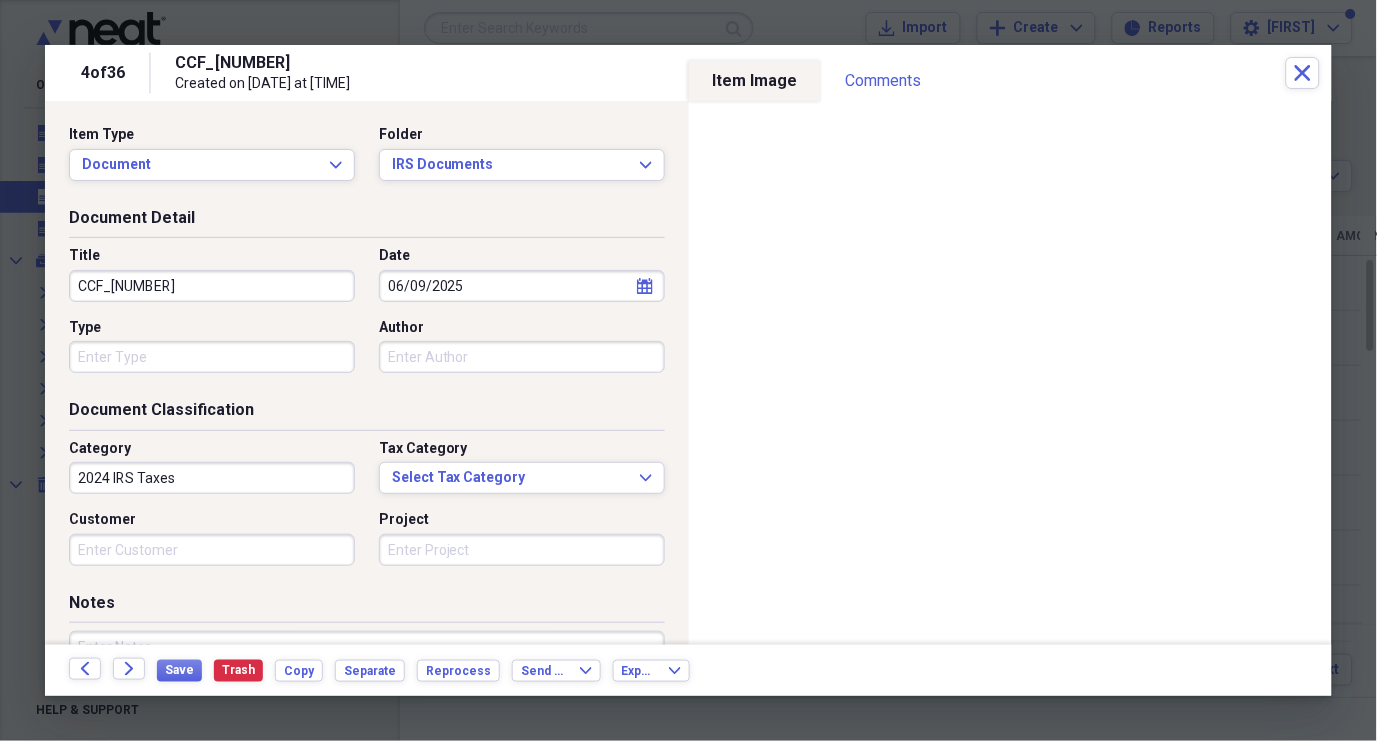 click on "CCF_[NUMBER]" at bounding box center [212, 286] 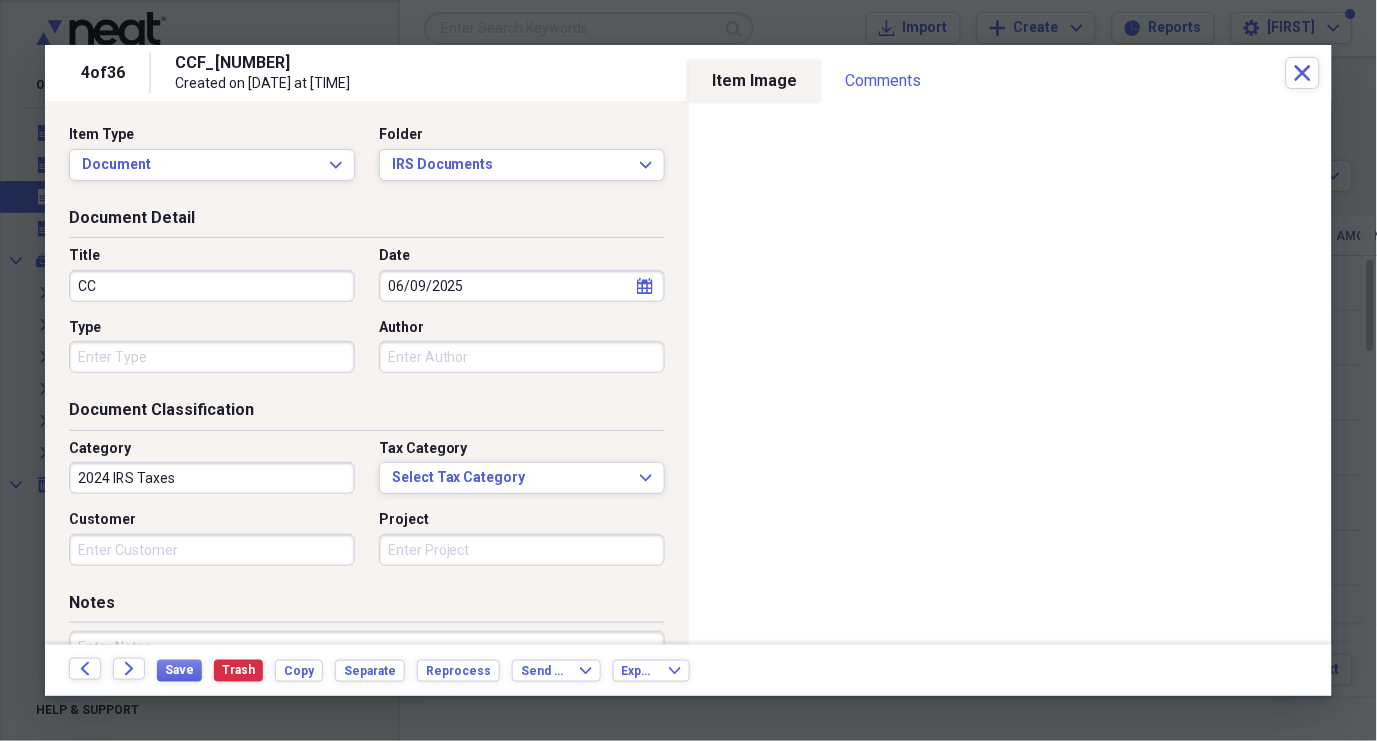 type on "C" 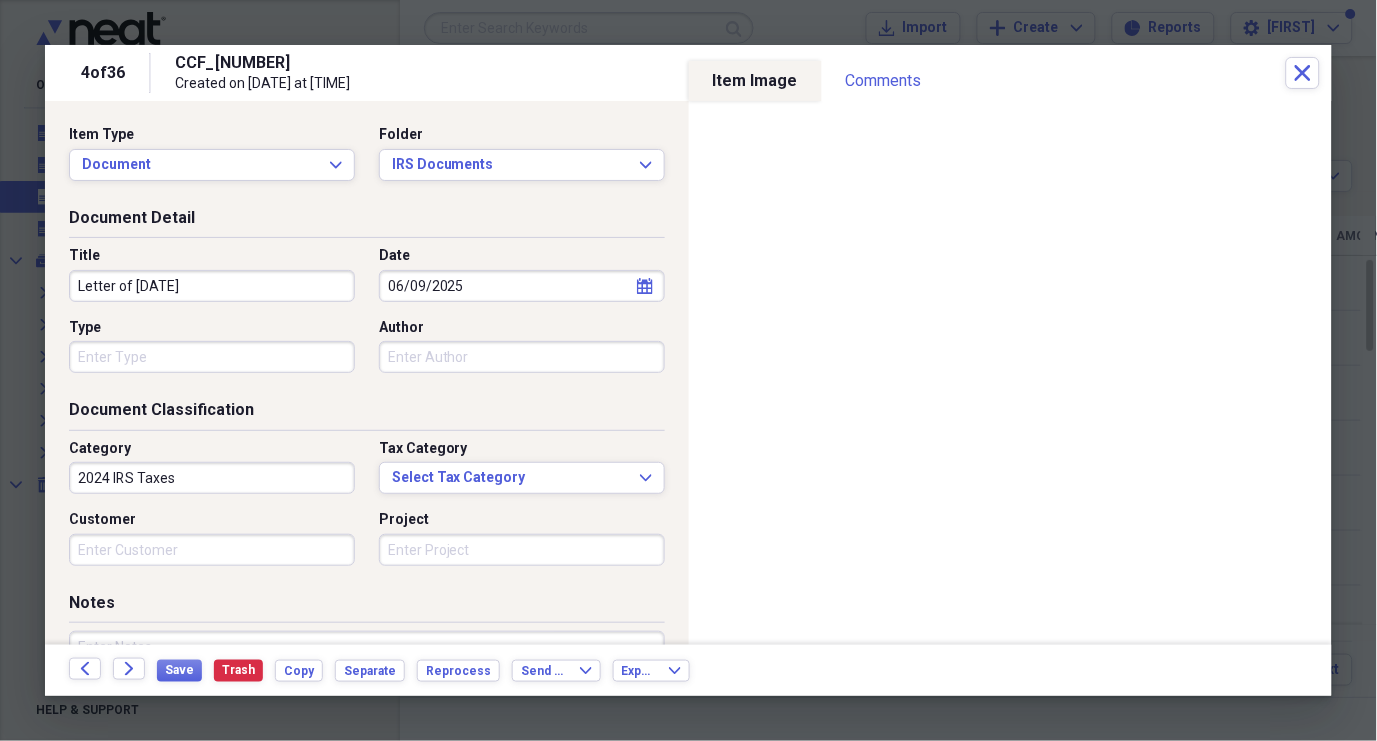 type on "Letter of [DATE]" 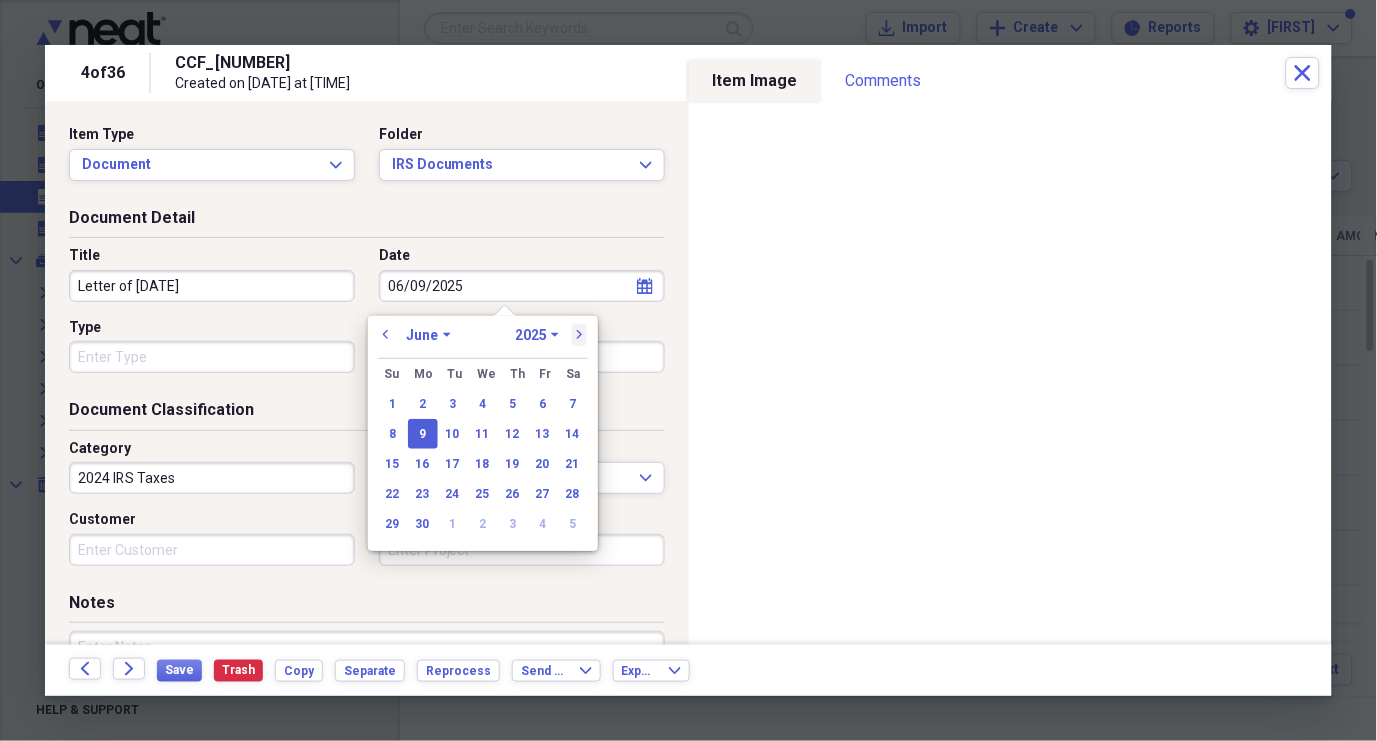 click on "next" at bounding box center (580, 335) 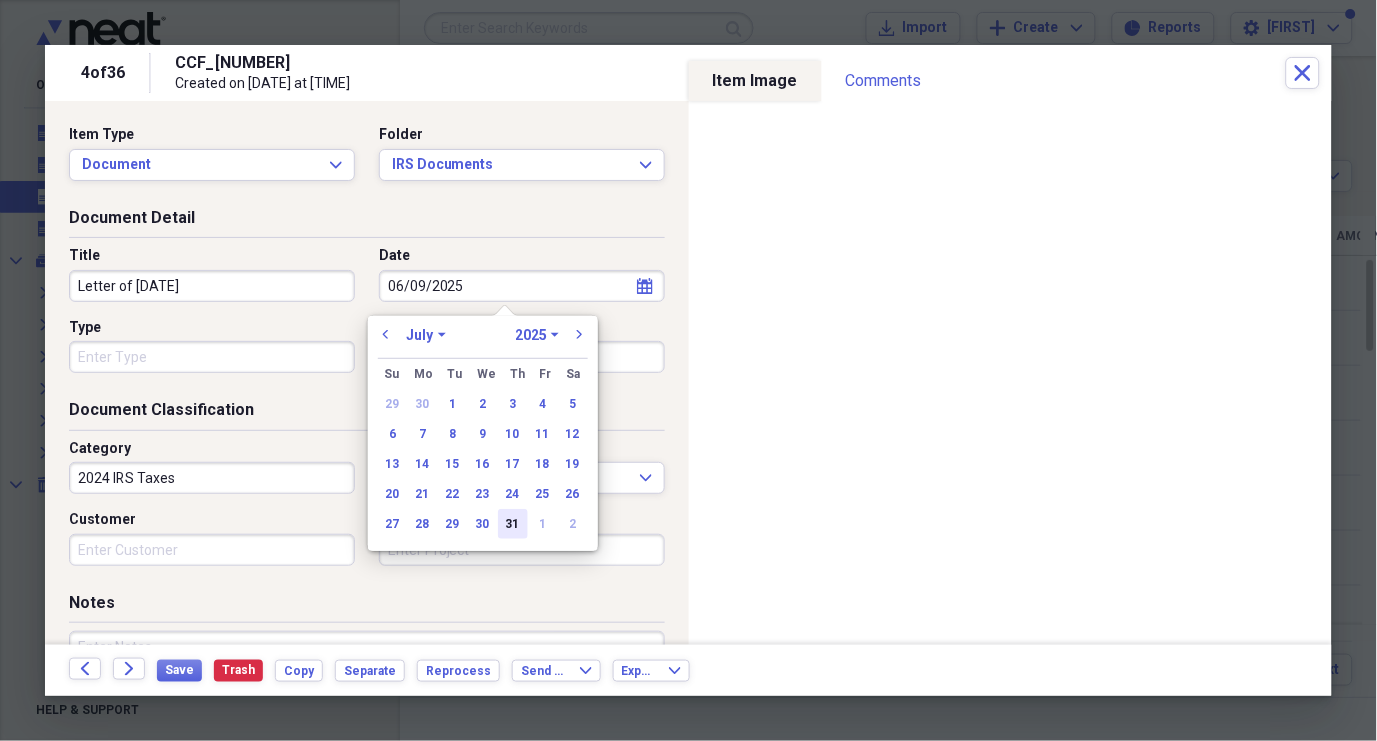 click on "31" at bounding box center (513, 524) 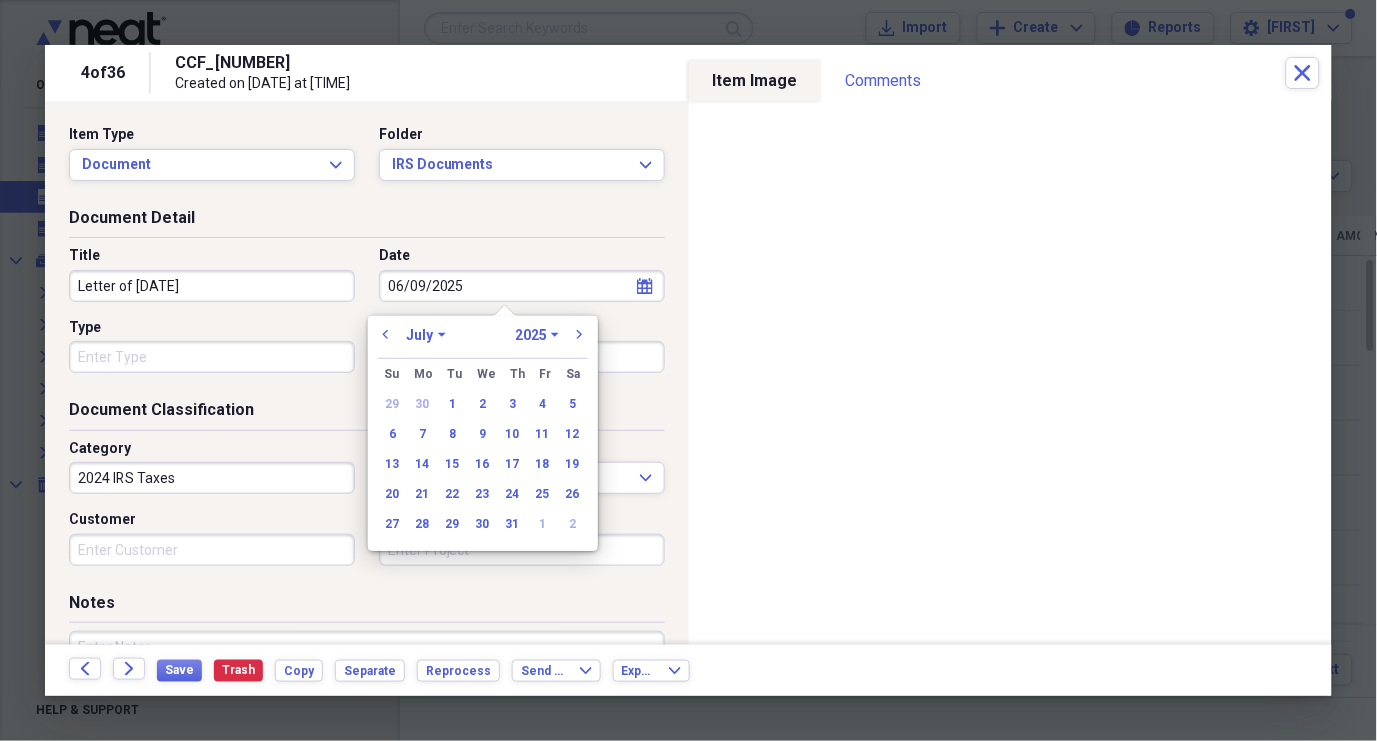 type on "07/31/2025" 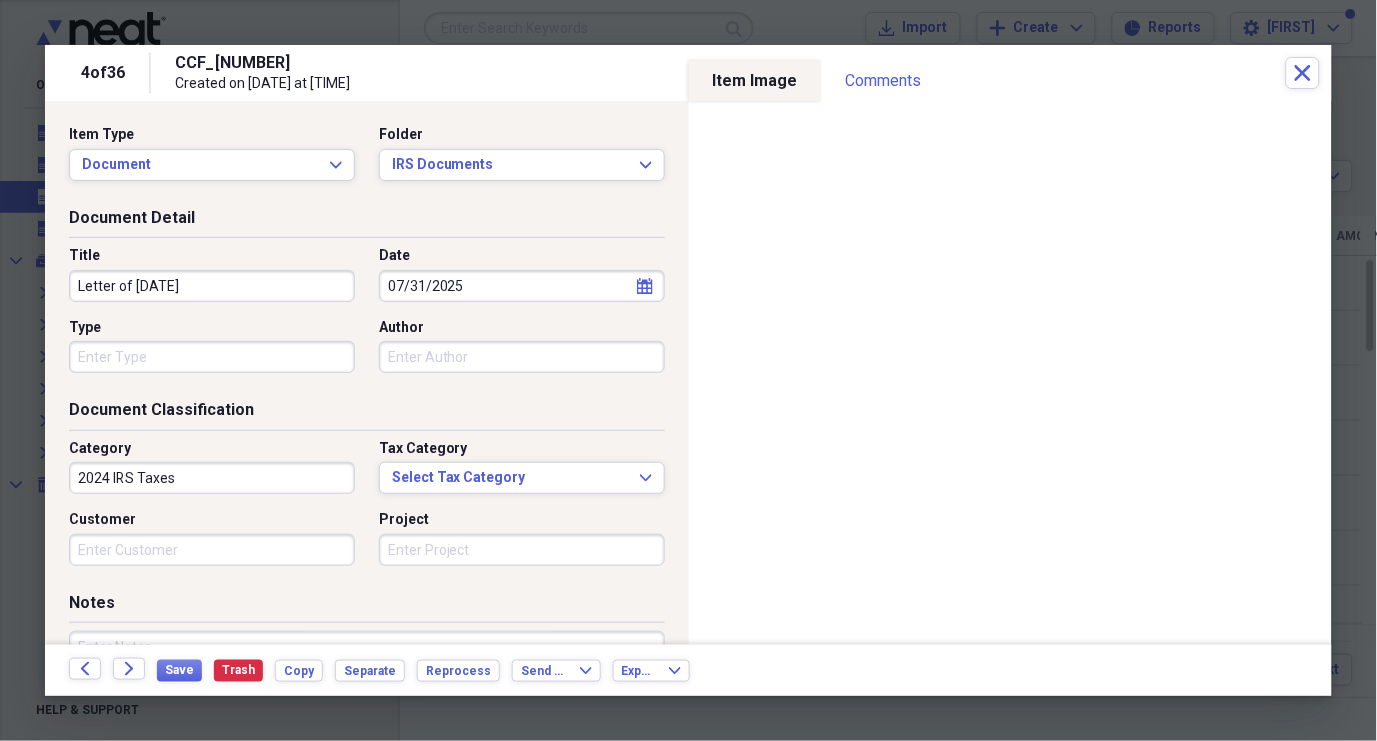 click on "Type" at bounding box center [212, 357] 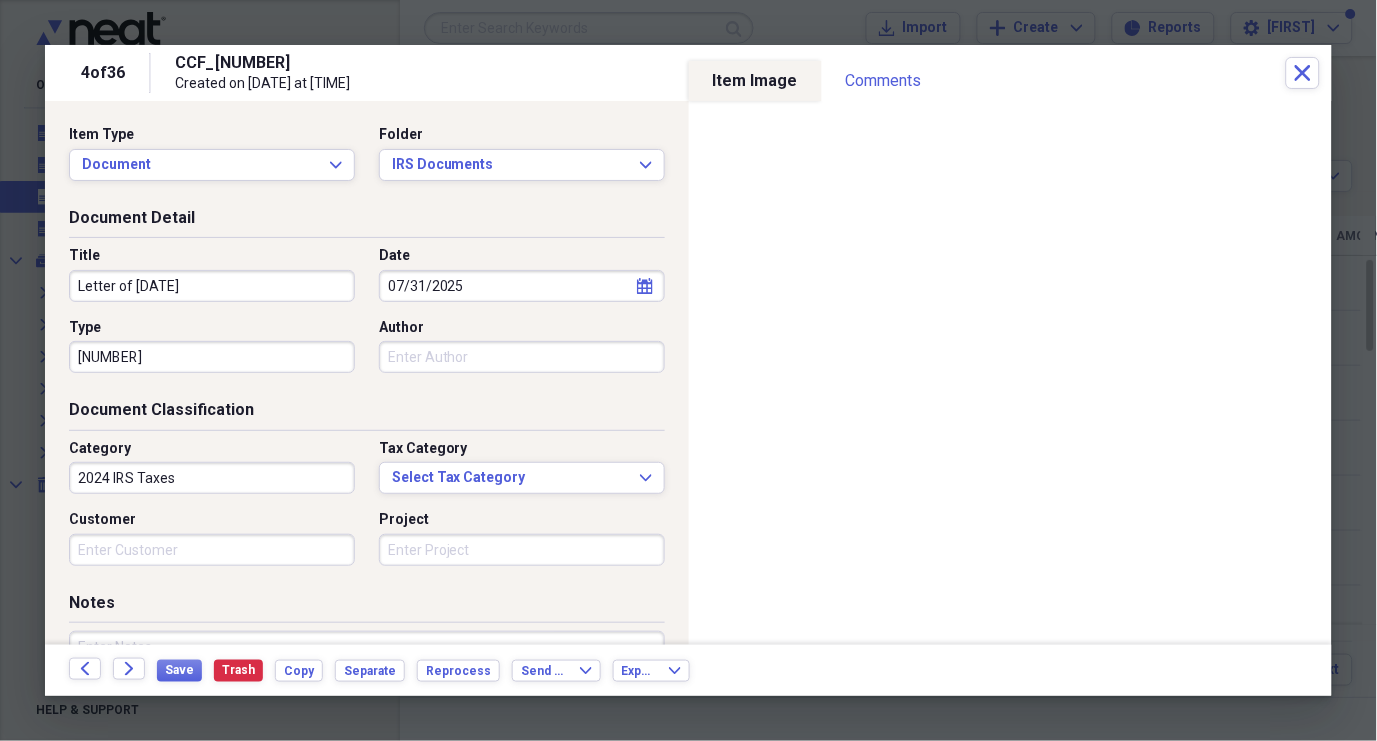 drag, startPoint x: 82, startPoint y: 352, endPoint x: 144, endPoint y: 325, distance: 67.62396 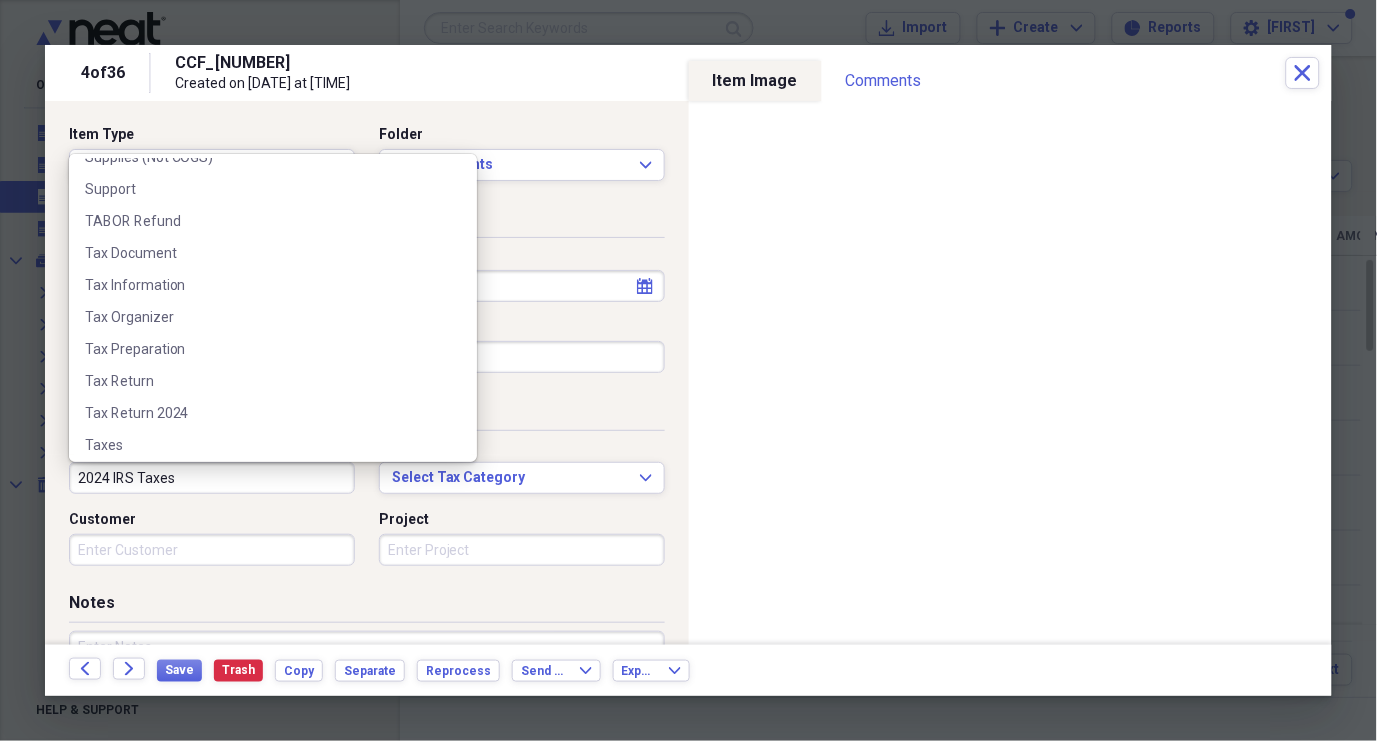 scroll, scrollTop: 25354, scrollLeft: 0, axis: vertical 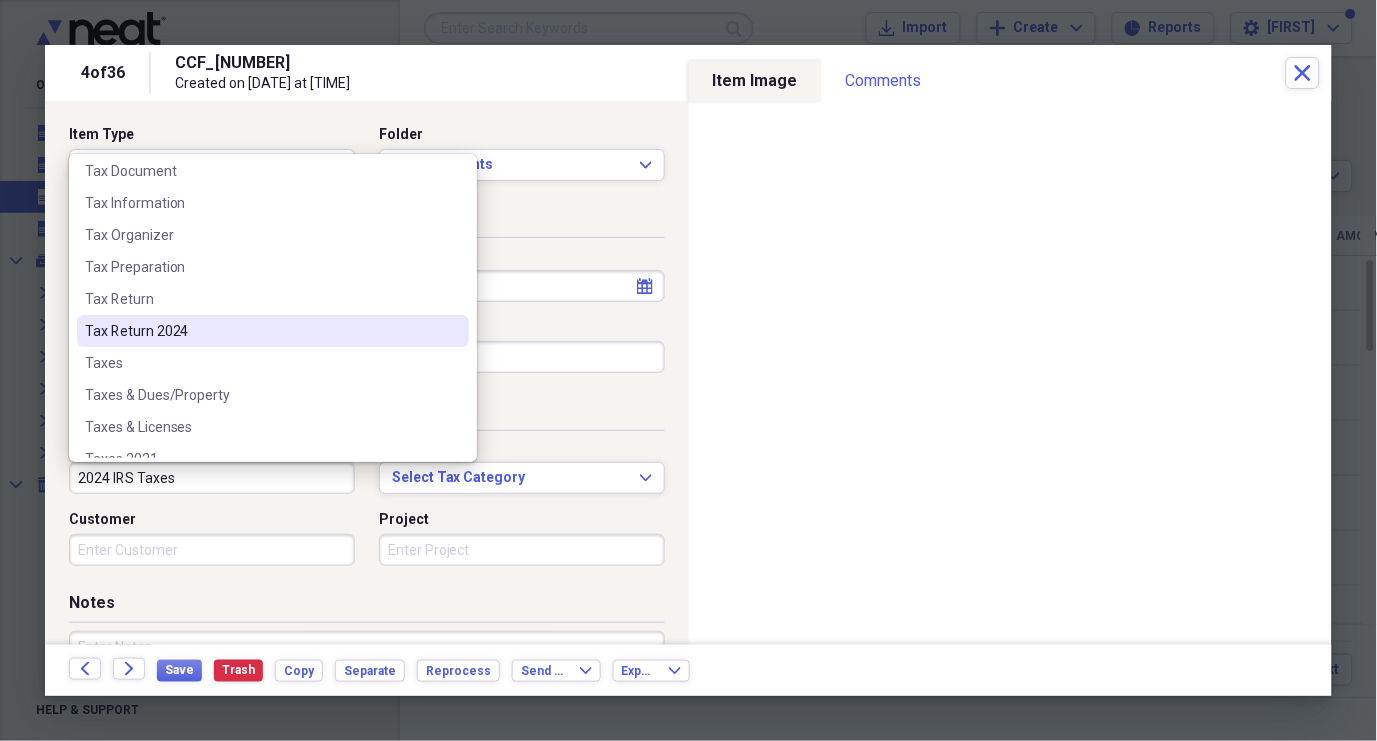 click on "Tax Return 2024" at bounding box center (261, 331) 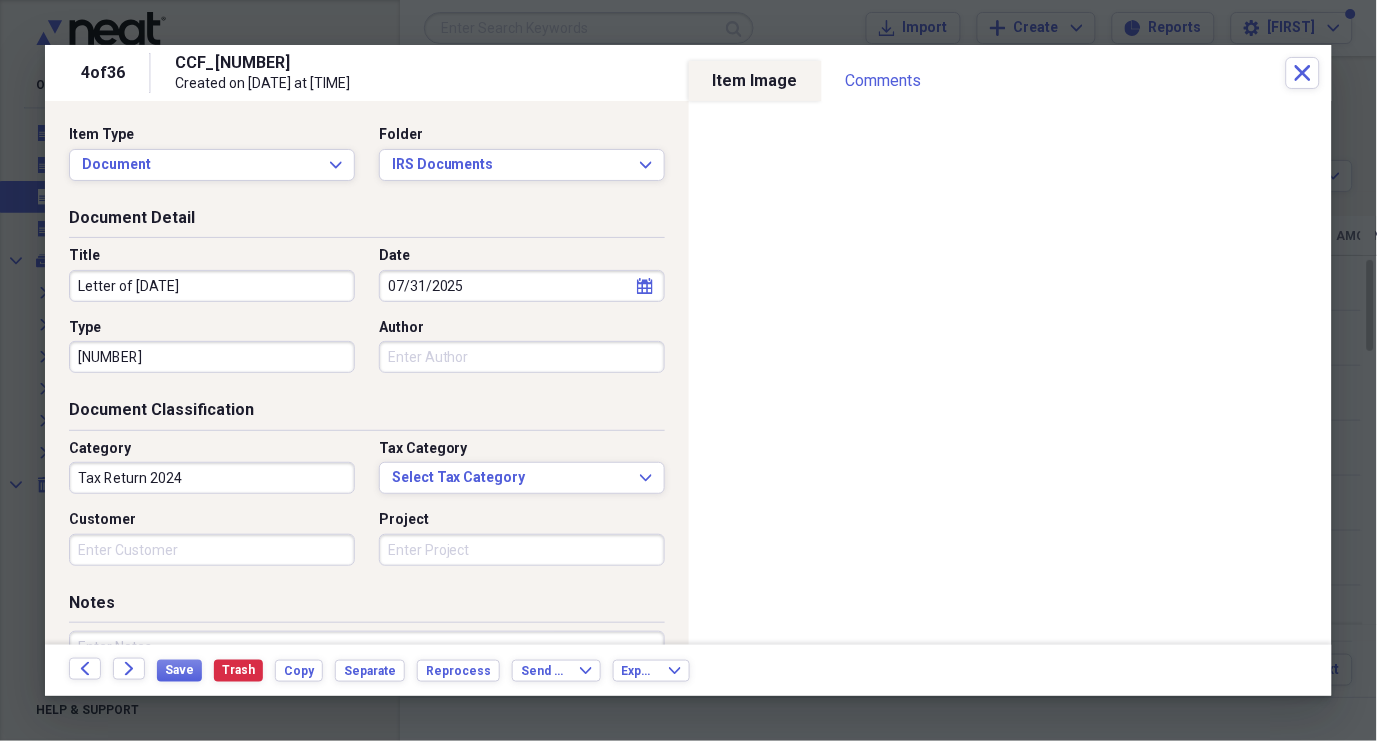 type on "Tax Return 2024" 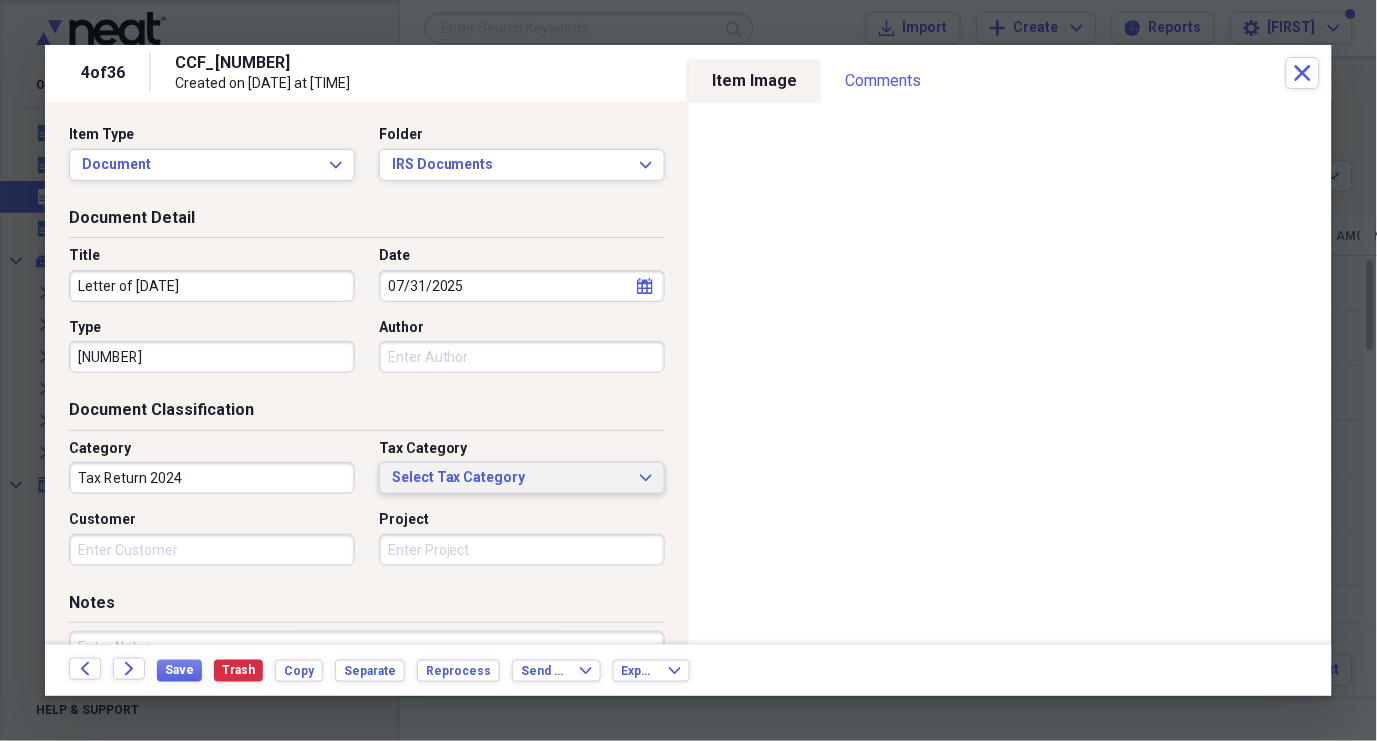 click on "Expand" 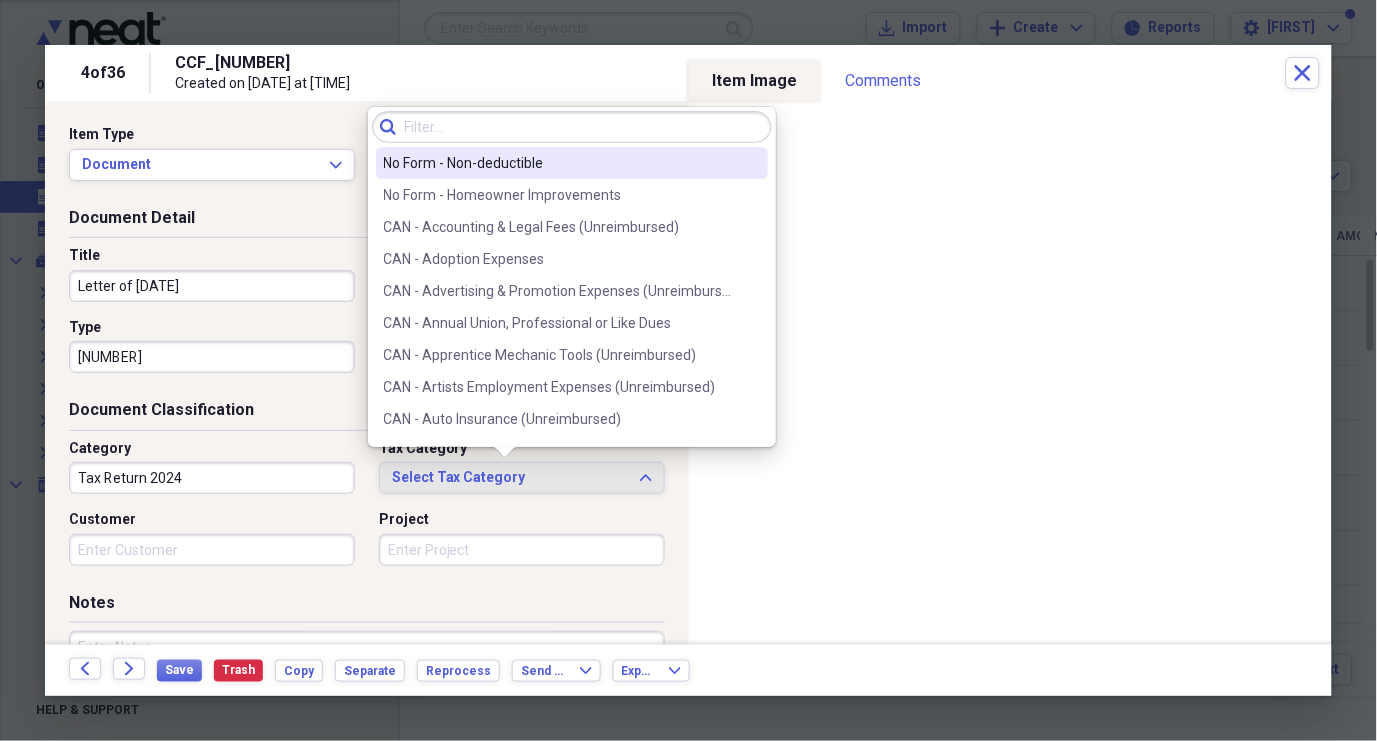 click on "No Form - Non-deductible" at bounding box center (560, 163) 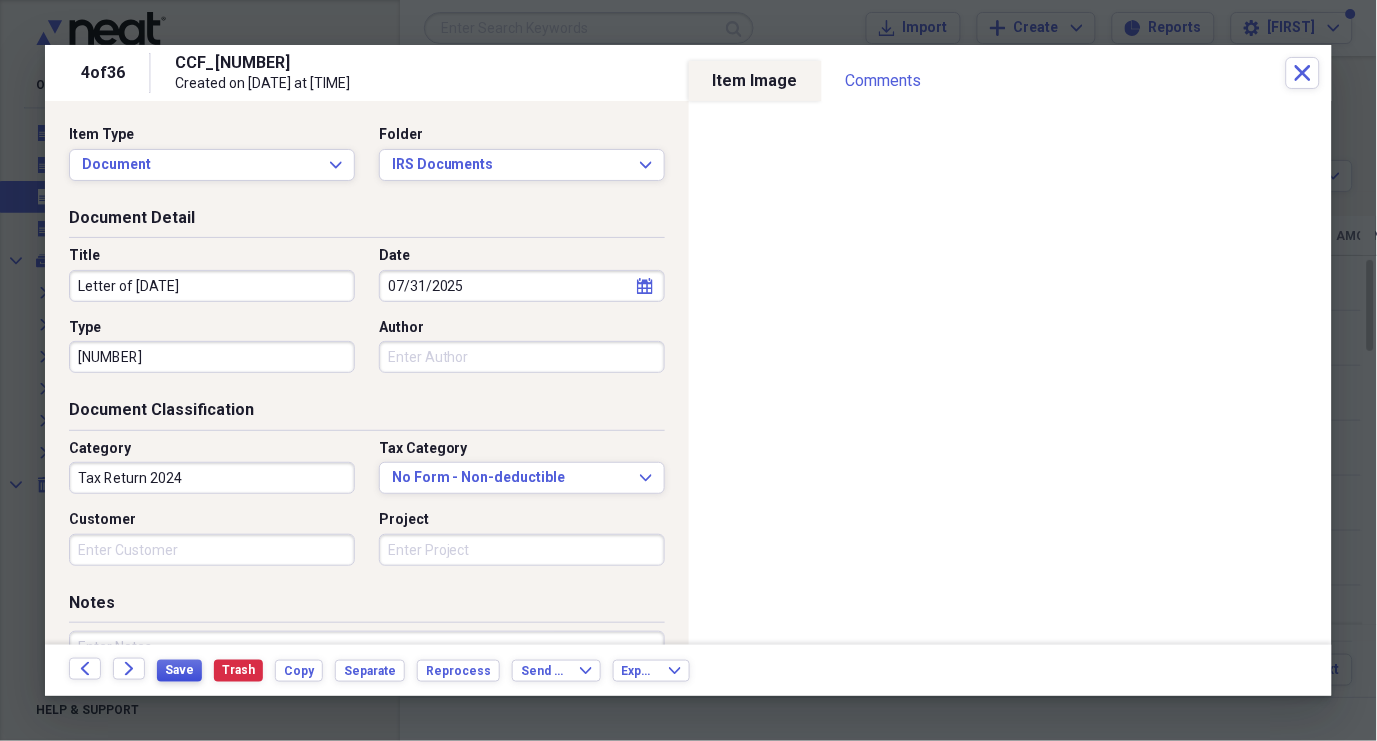 click on "Save" at bounding box center (179, 670) 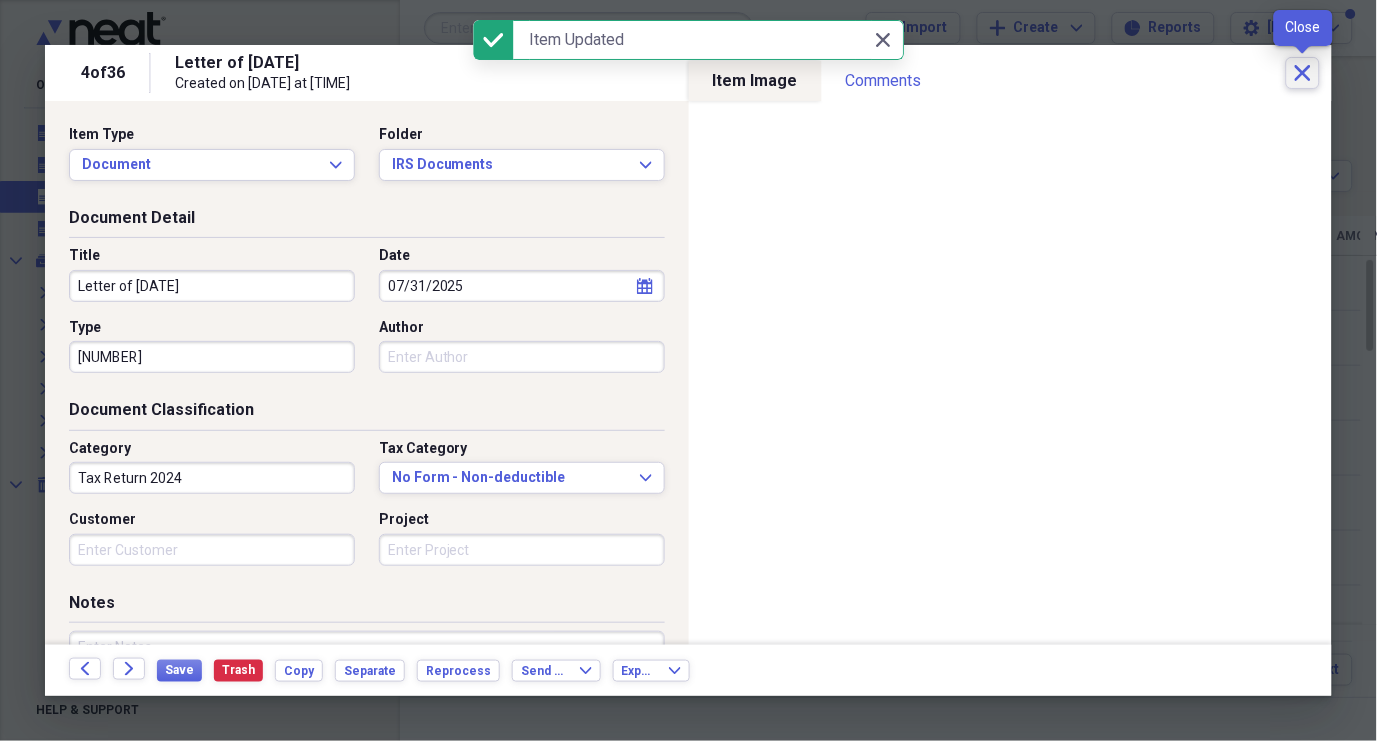 click on "Close" 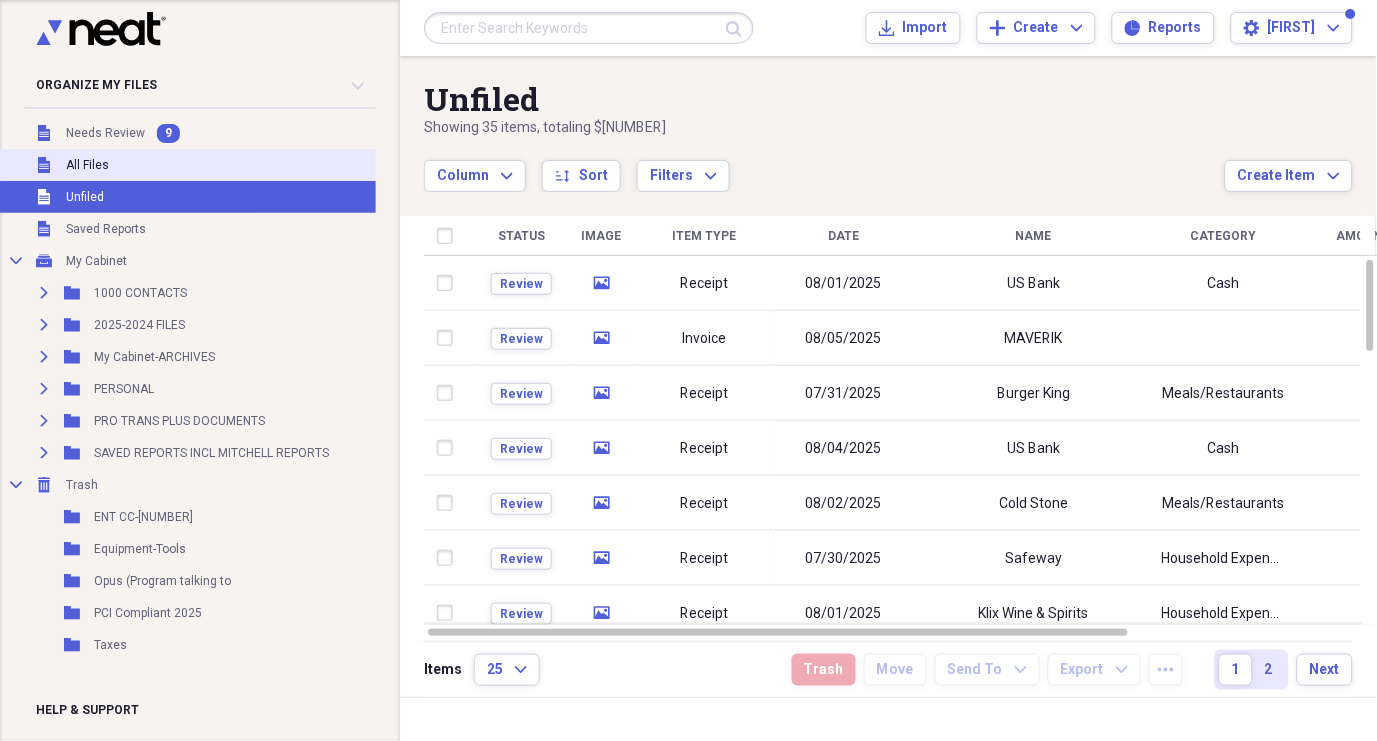 click on "All Files" at bounding box center [87, 165] 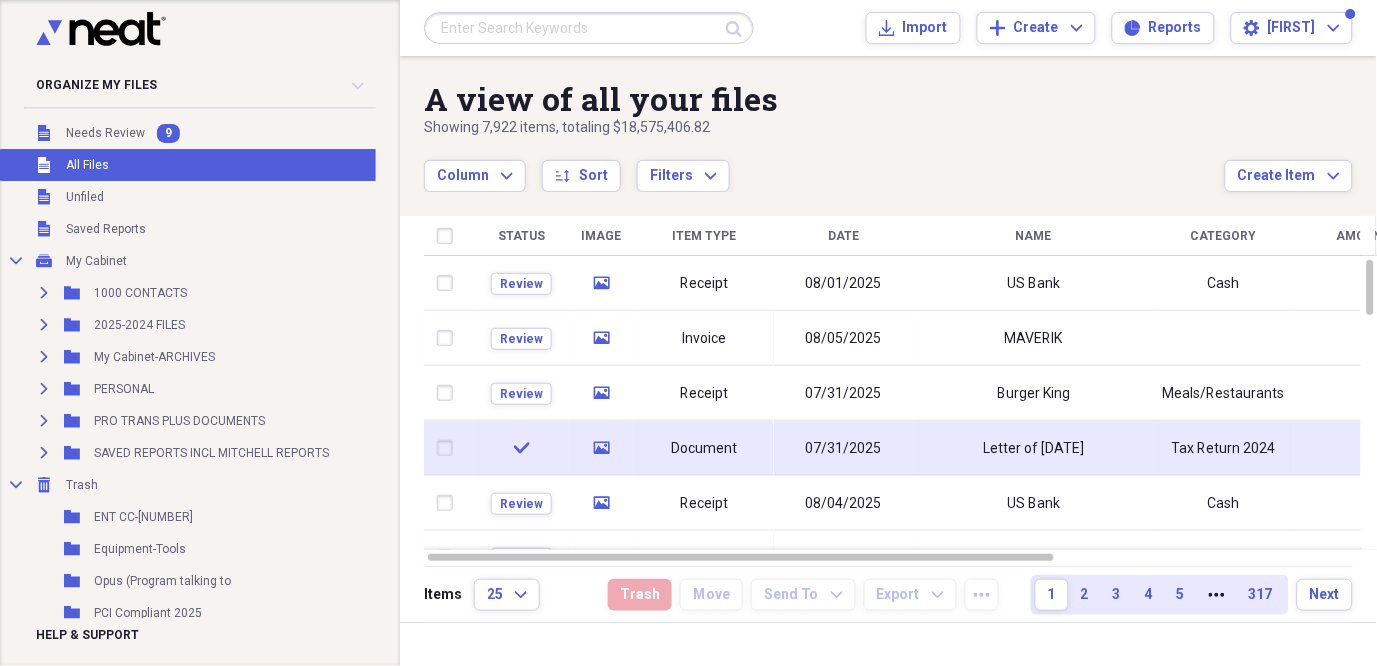 click on "Letter of [DATE]" at bounding box center [1034, 448] 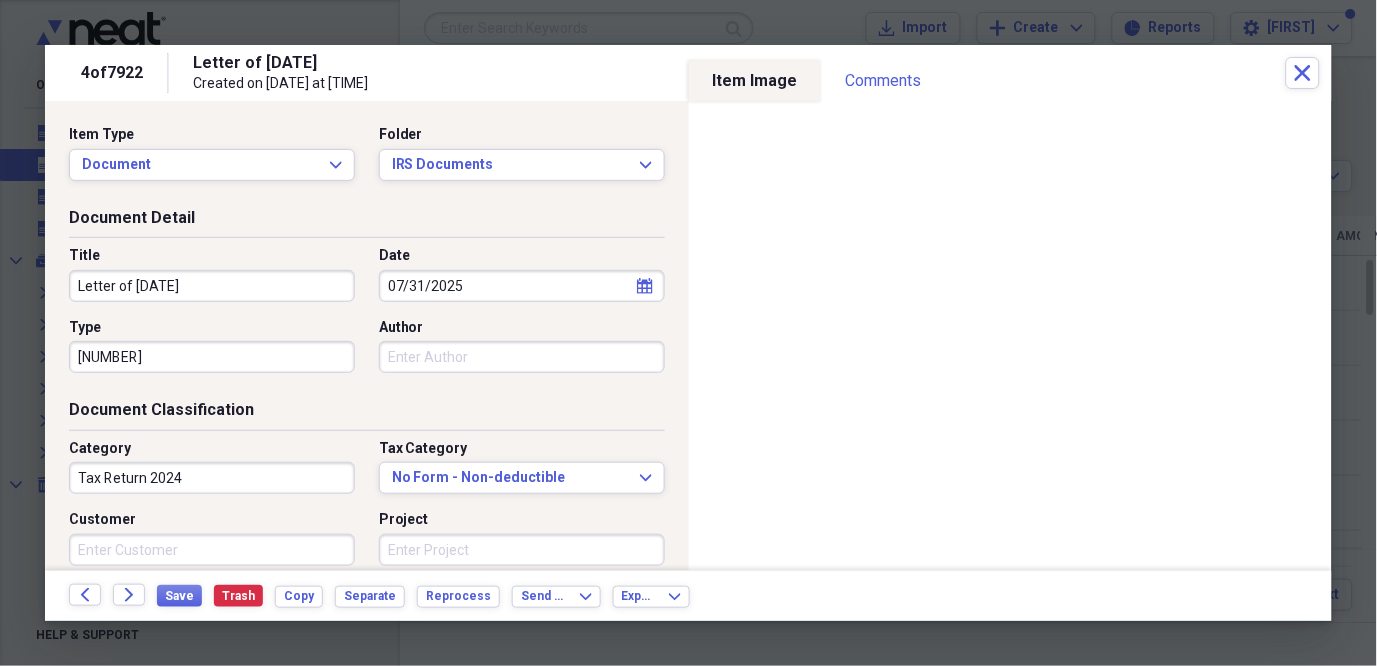 click on "Letter of [DATE]" at bounding box center [212, 286] 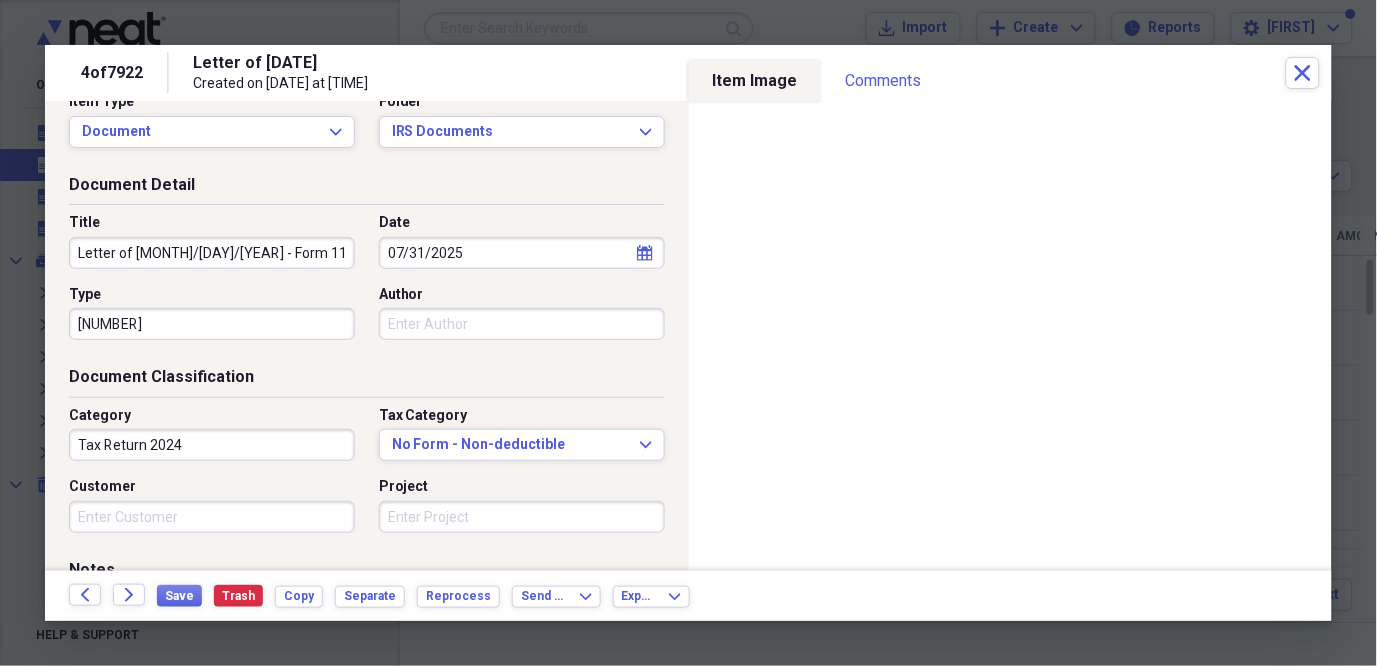scroll, scrollTop: 50, scrollLeft: 0, axis: vertical 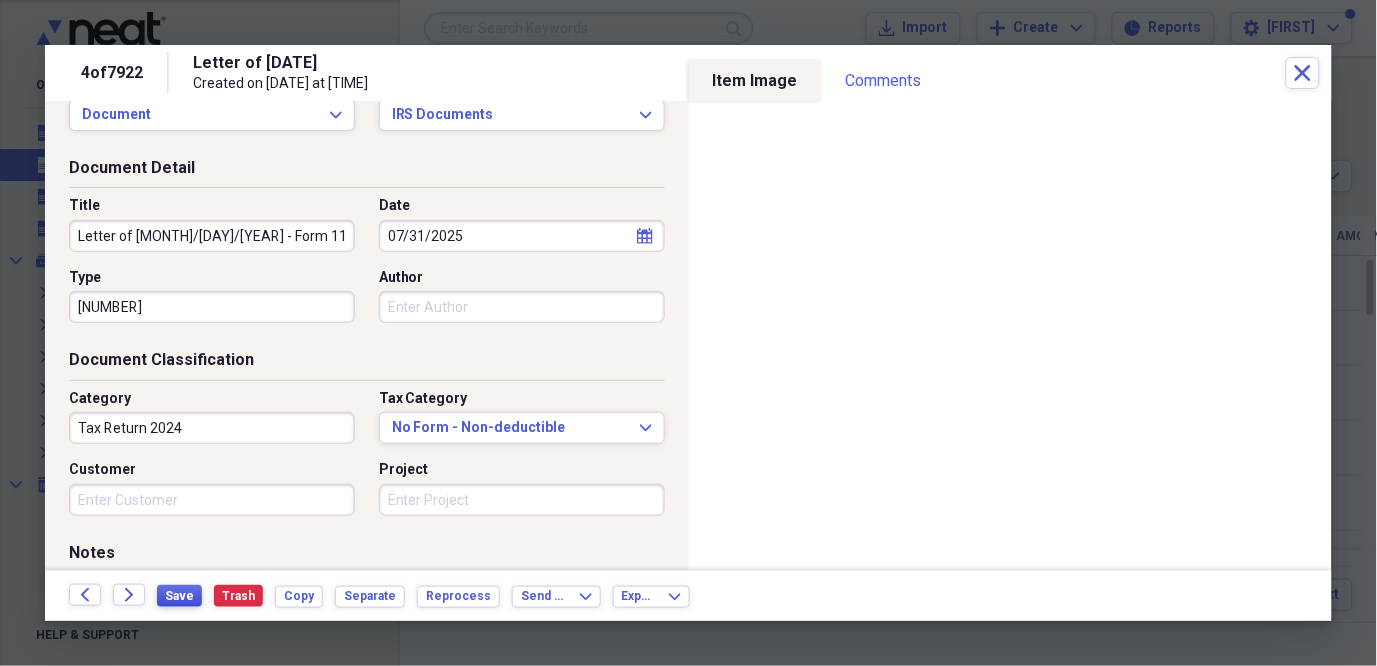 type on "Letter of [MONTH]/[DAY]/[YEAR] - Form 1120" 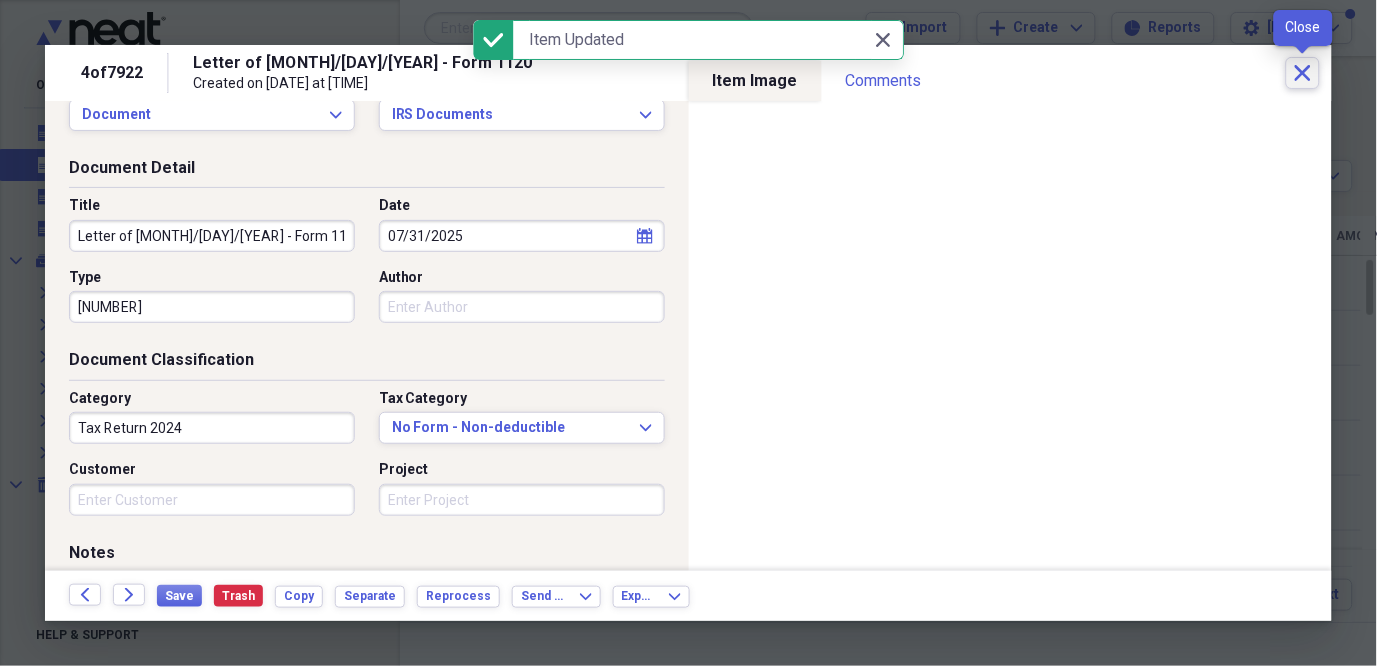 click 